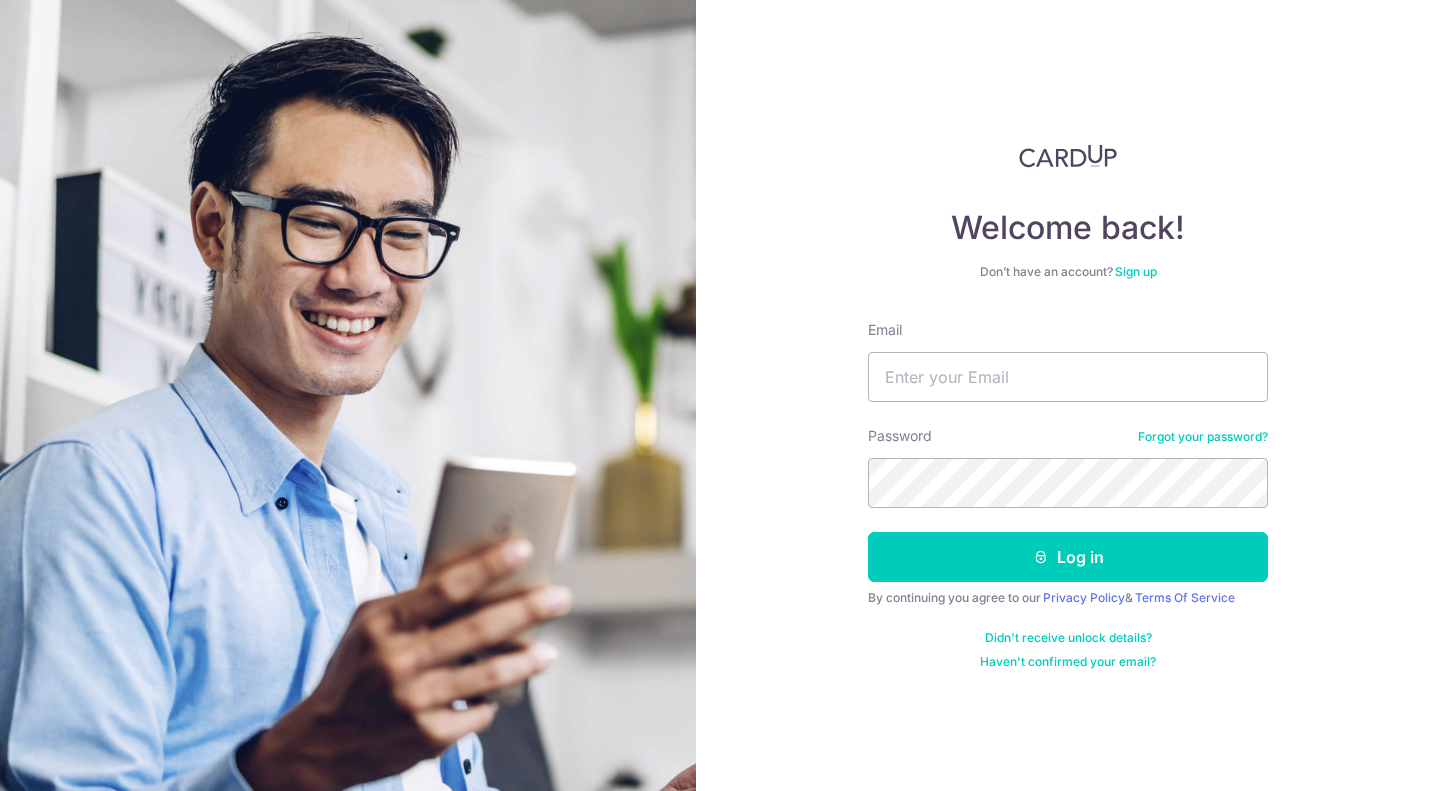click on "Email" at bounding box center [1068, 377] 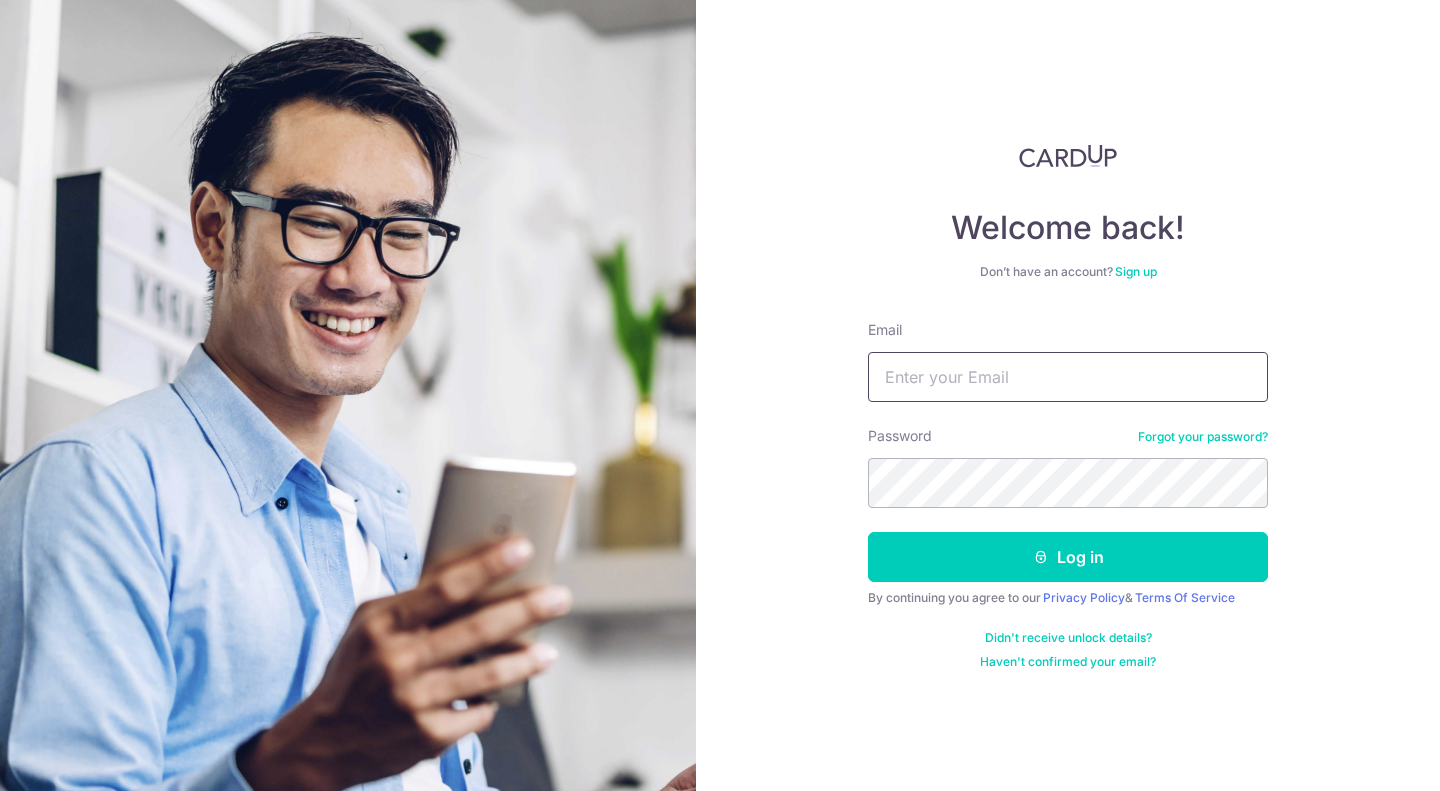 type on "lokpeisan@hotmail.com" 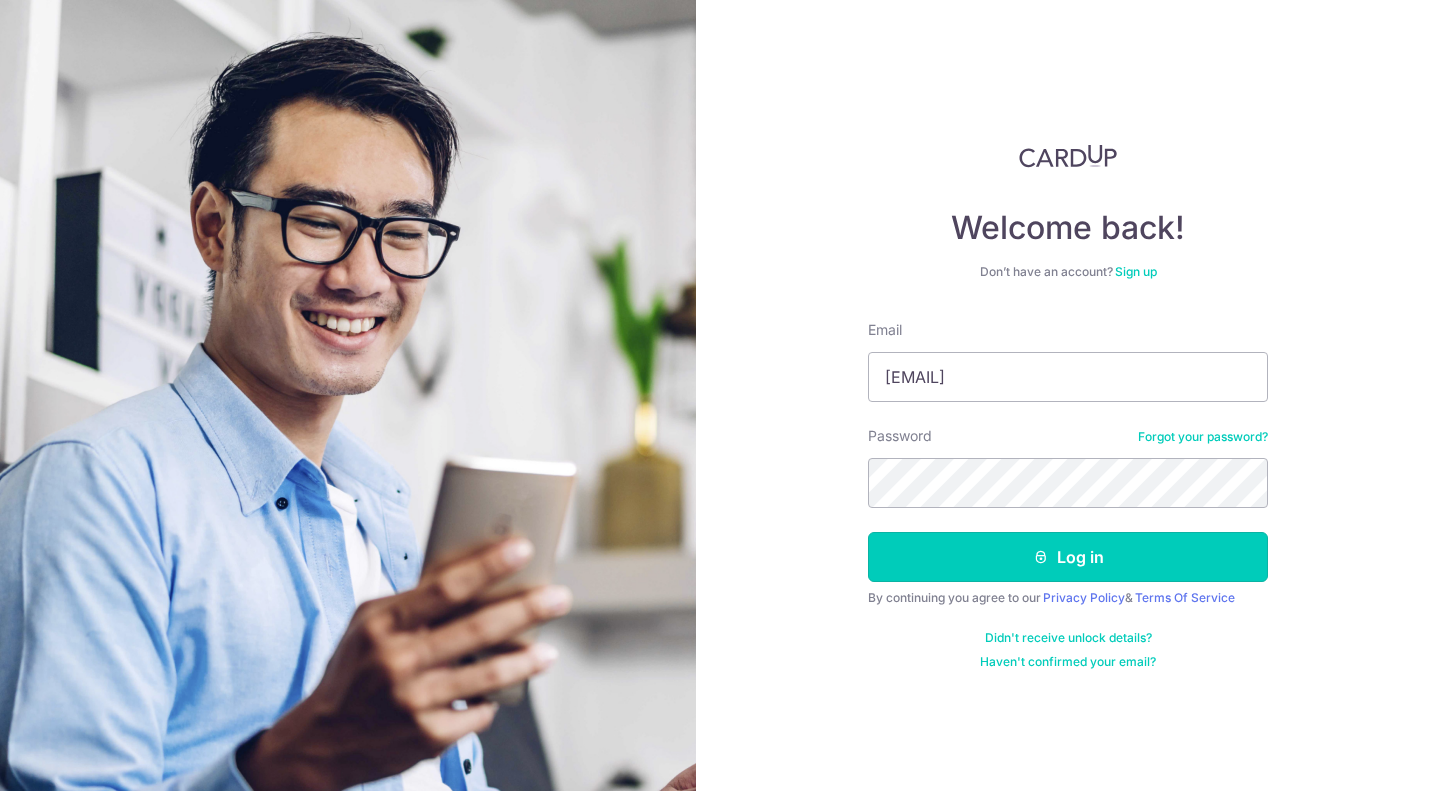 click on "Log in" at bounding box center [1068, 557] 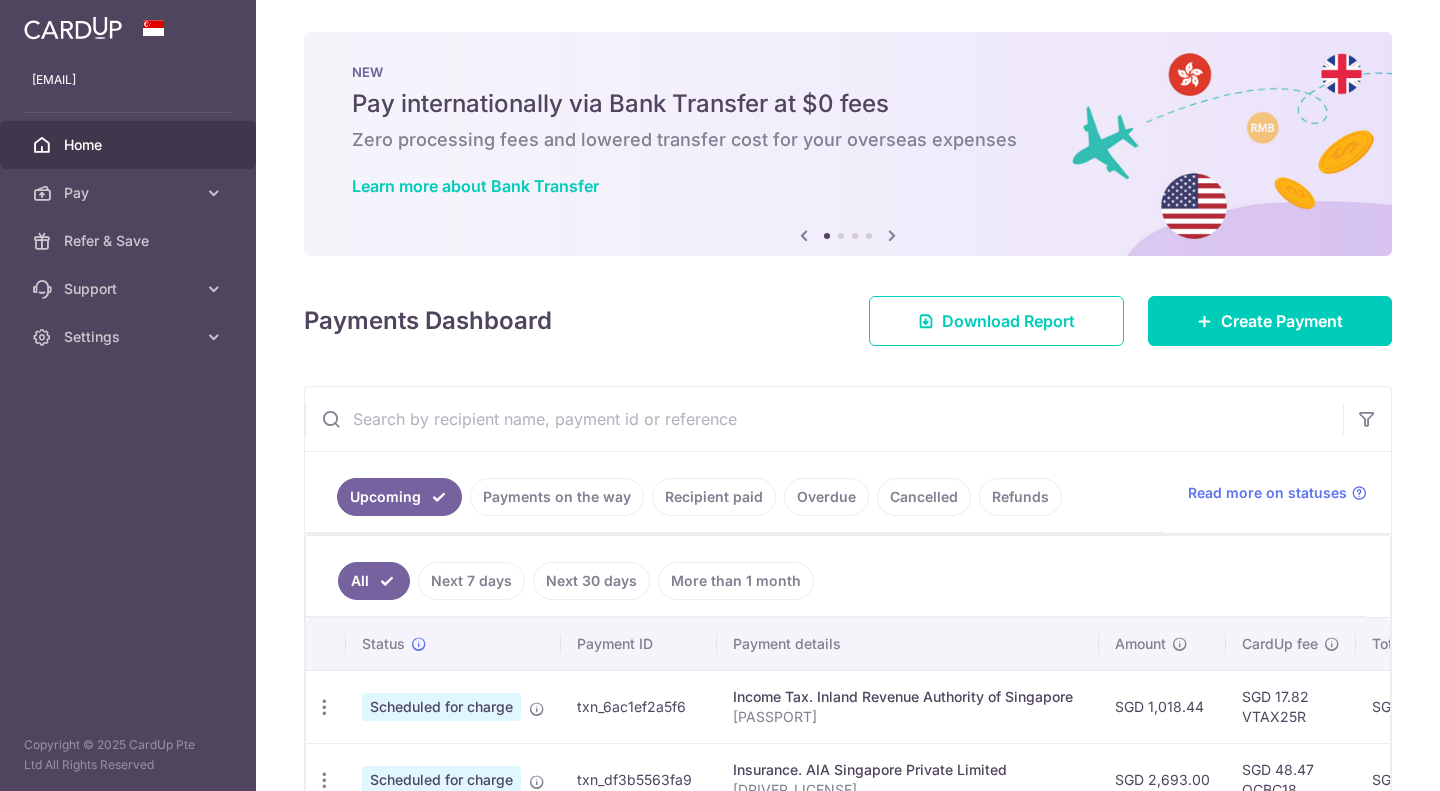 scroll, scrollTop: 0, scrollLeft: 0, axis: both 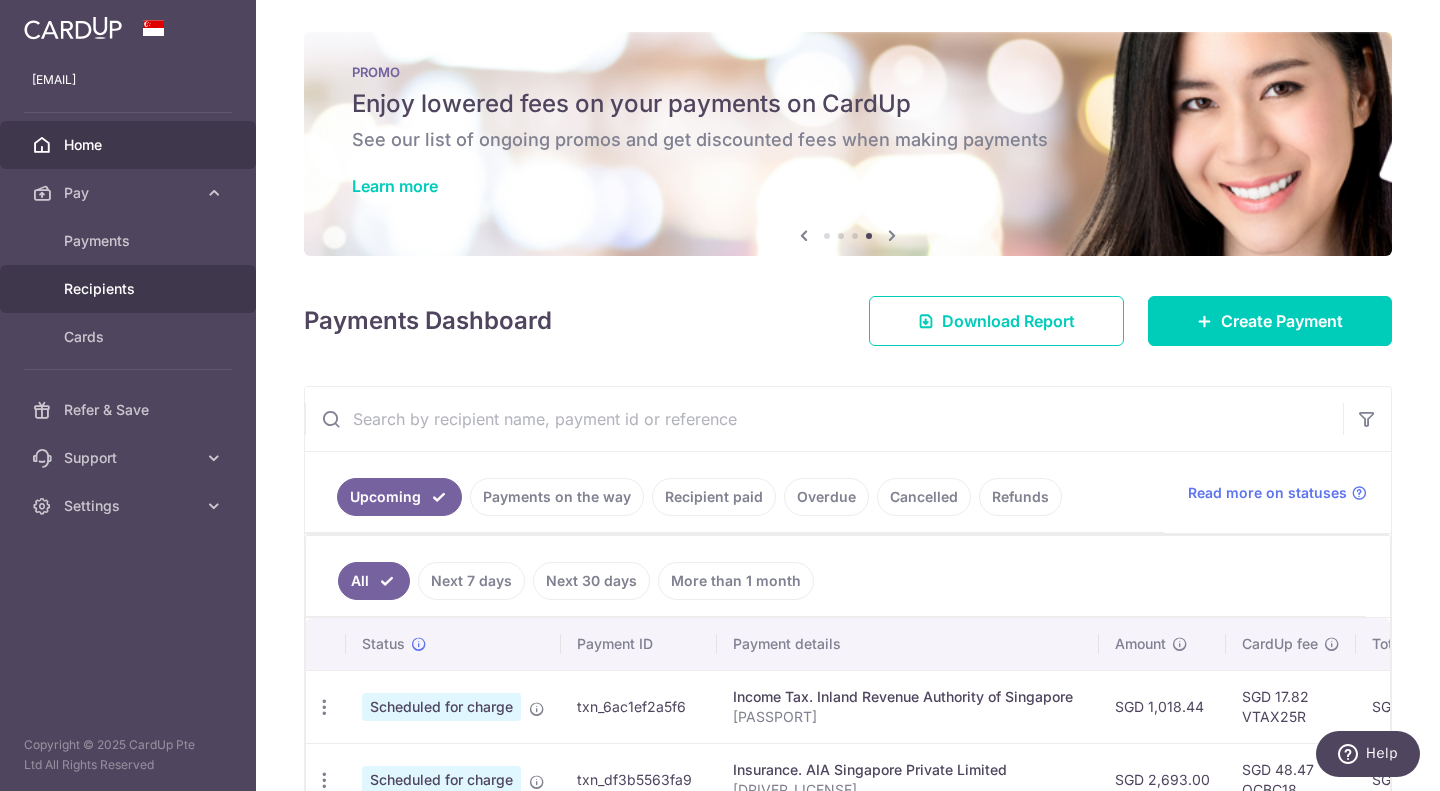 click on "Recipients" at bounding box center (130, 289) 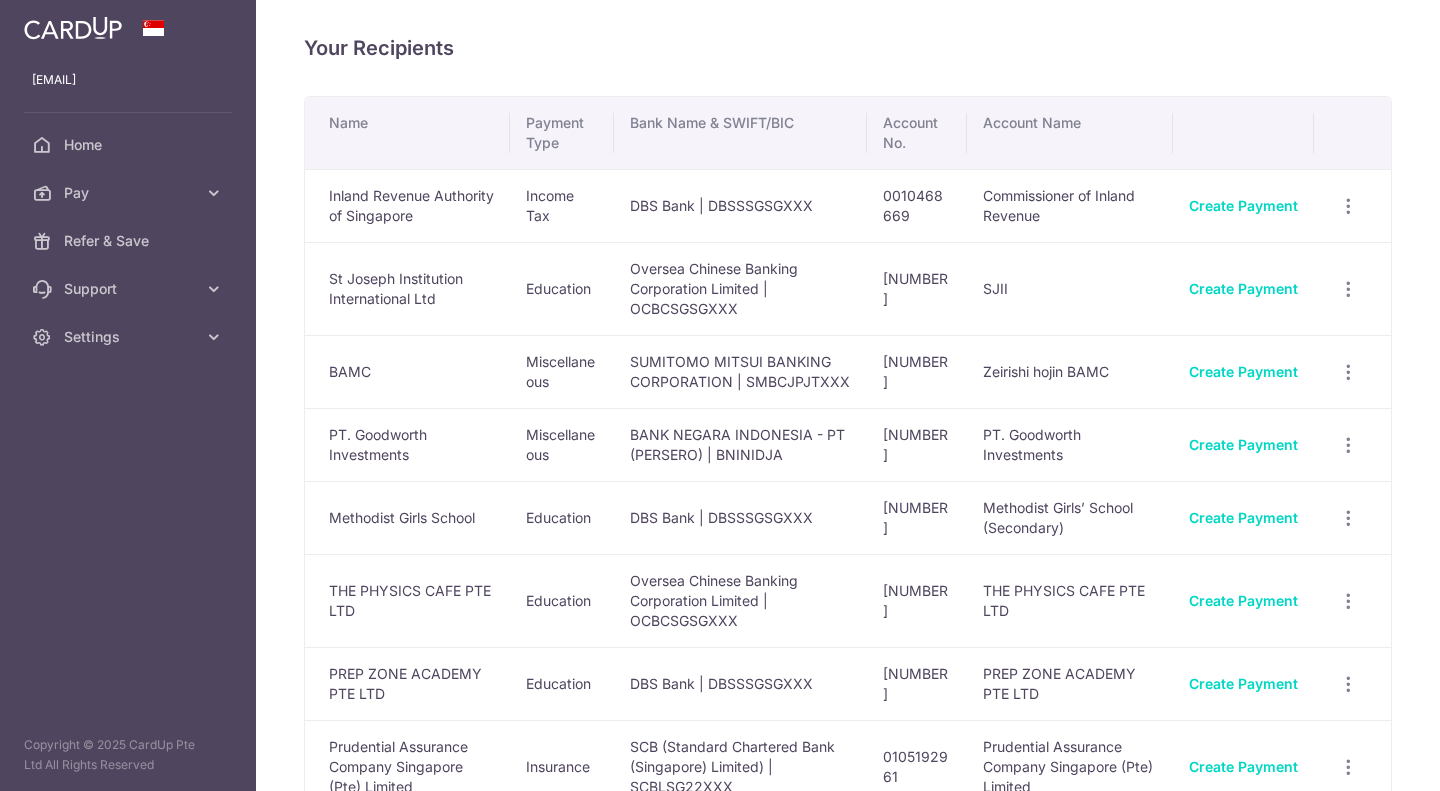 scroll, scrollTop: 0, scrollLeft: 0, axis: both 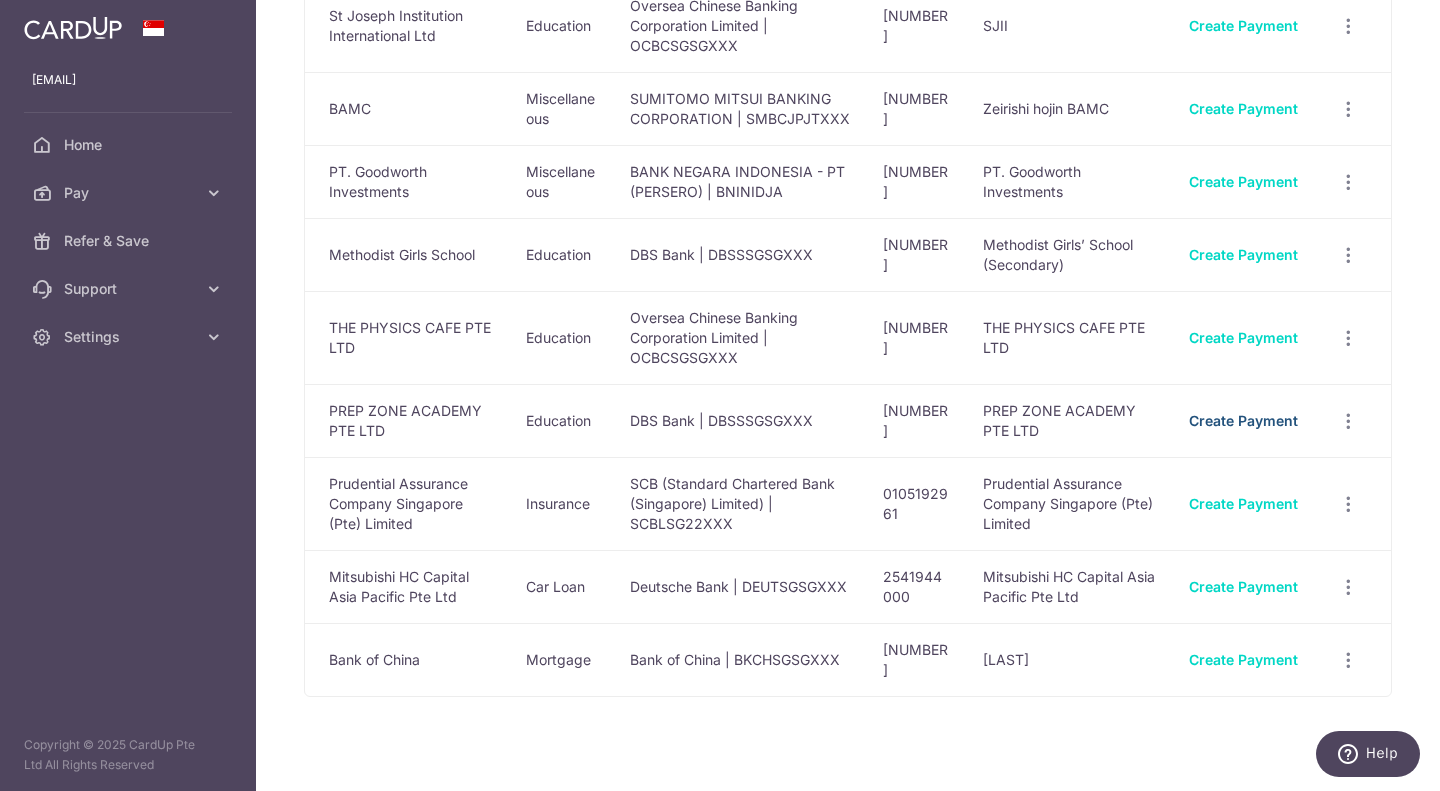 click on "Create Payment" at bounding box center [1243, 420] 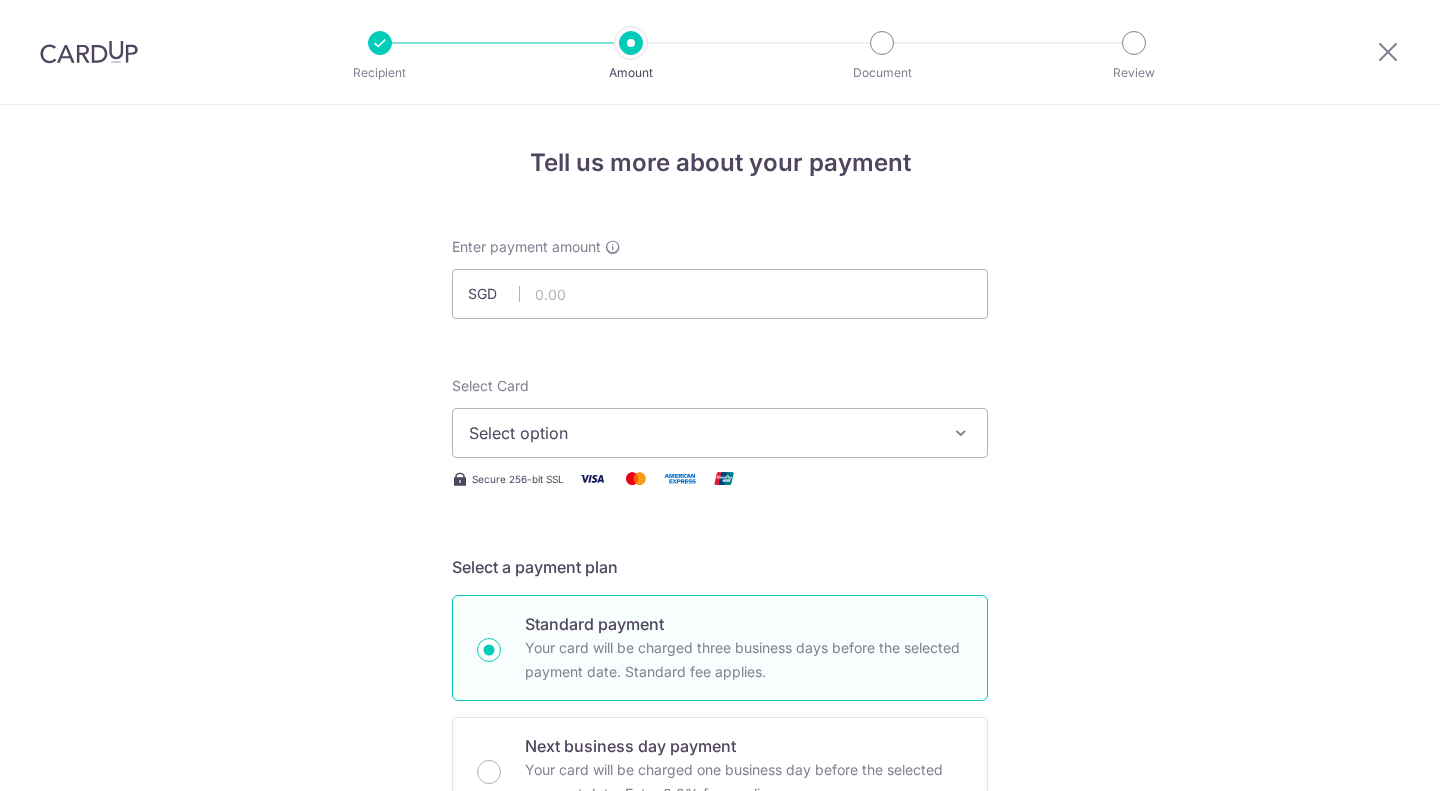 scroll, scrollTop: 0, scrollLeft: 0, axis: both 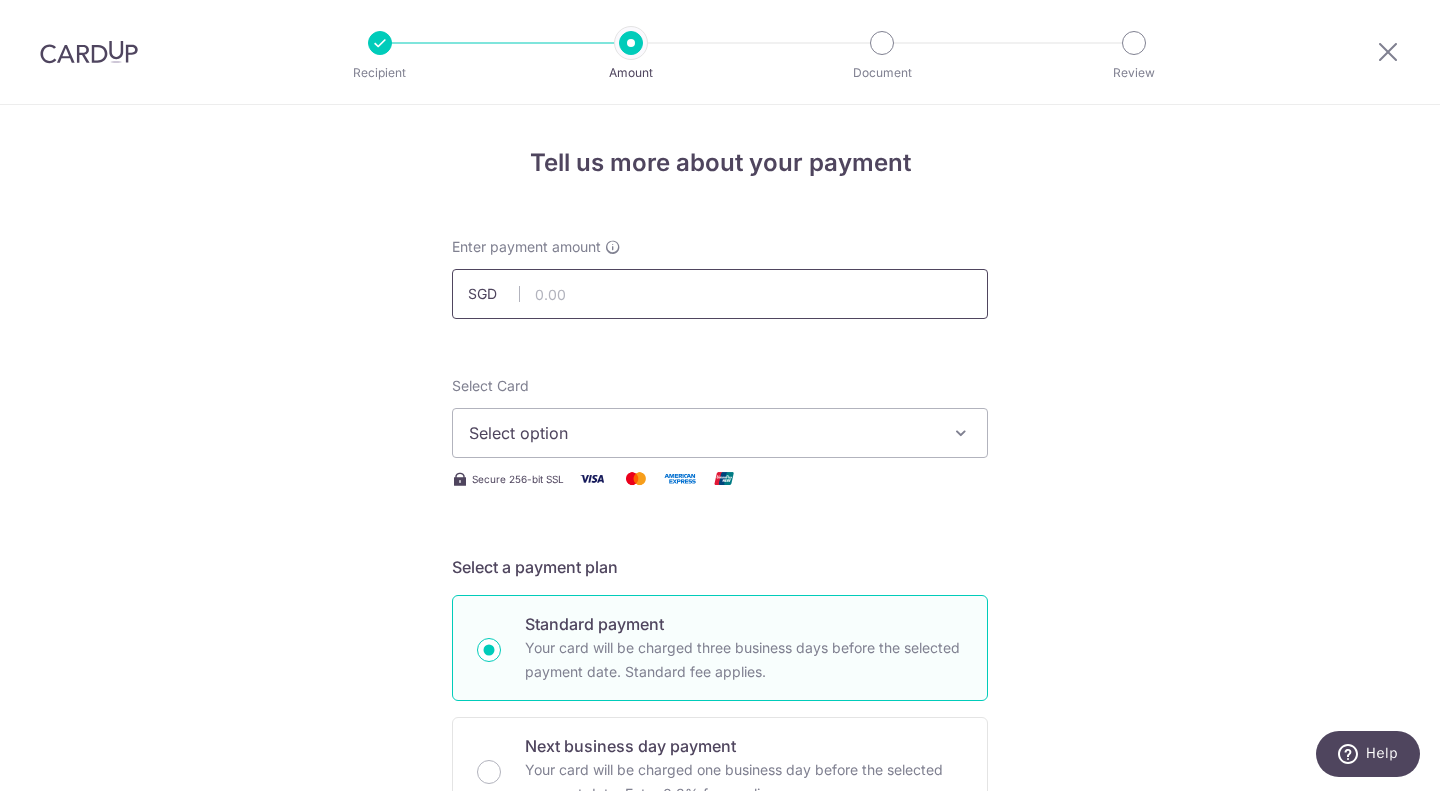click at bounding box center (720, 294) 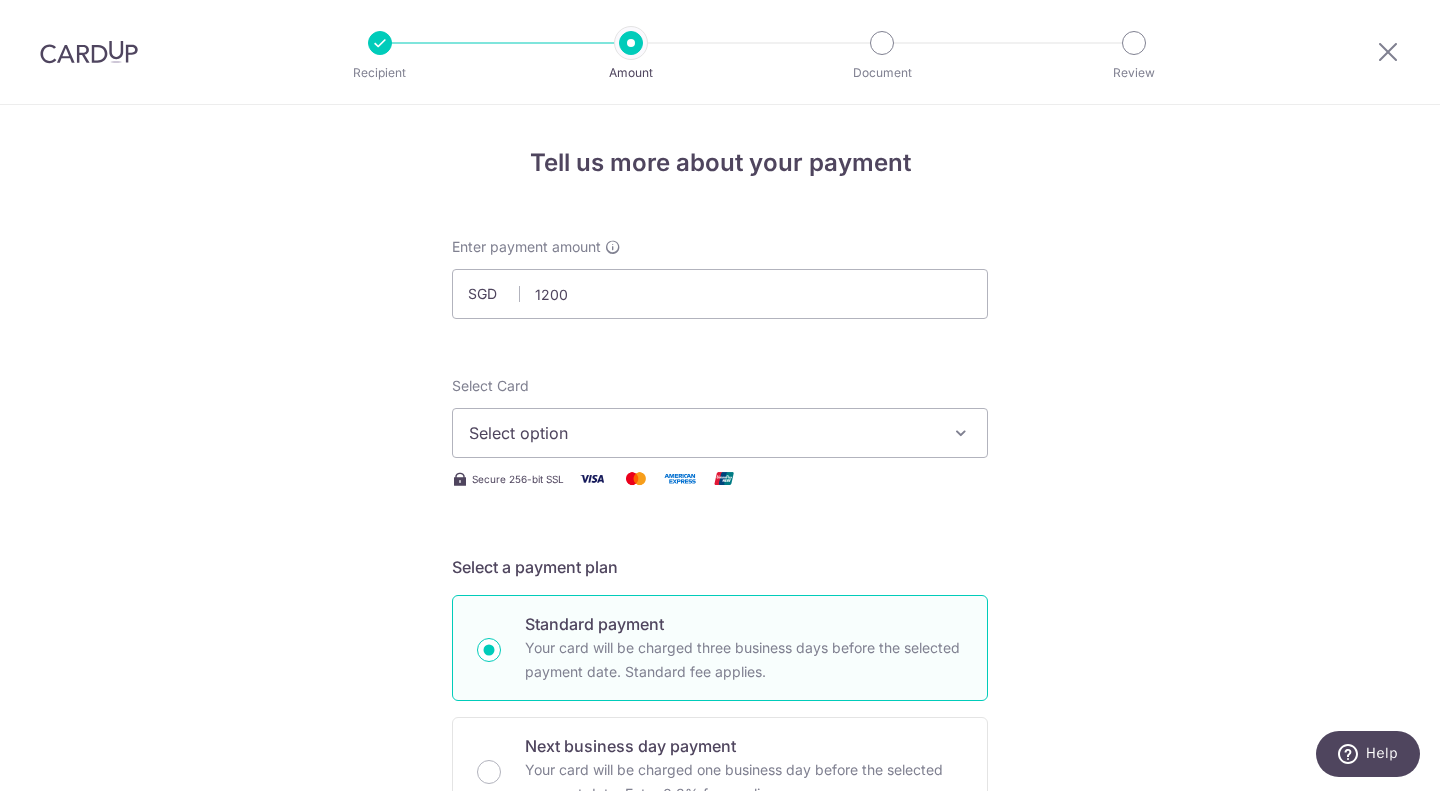 type on "1,200.00" 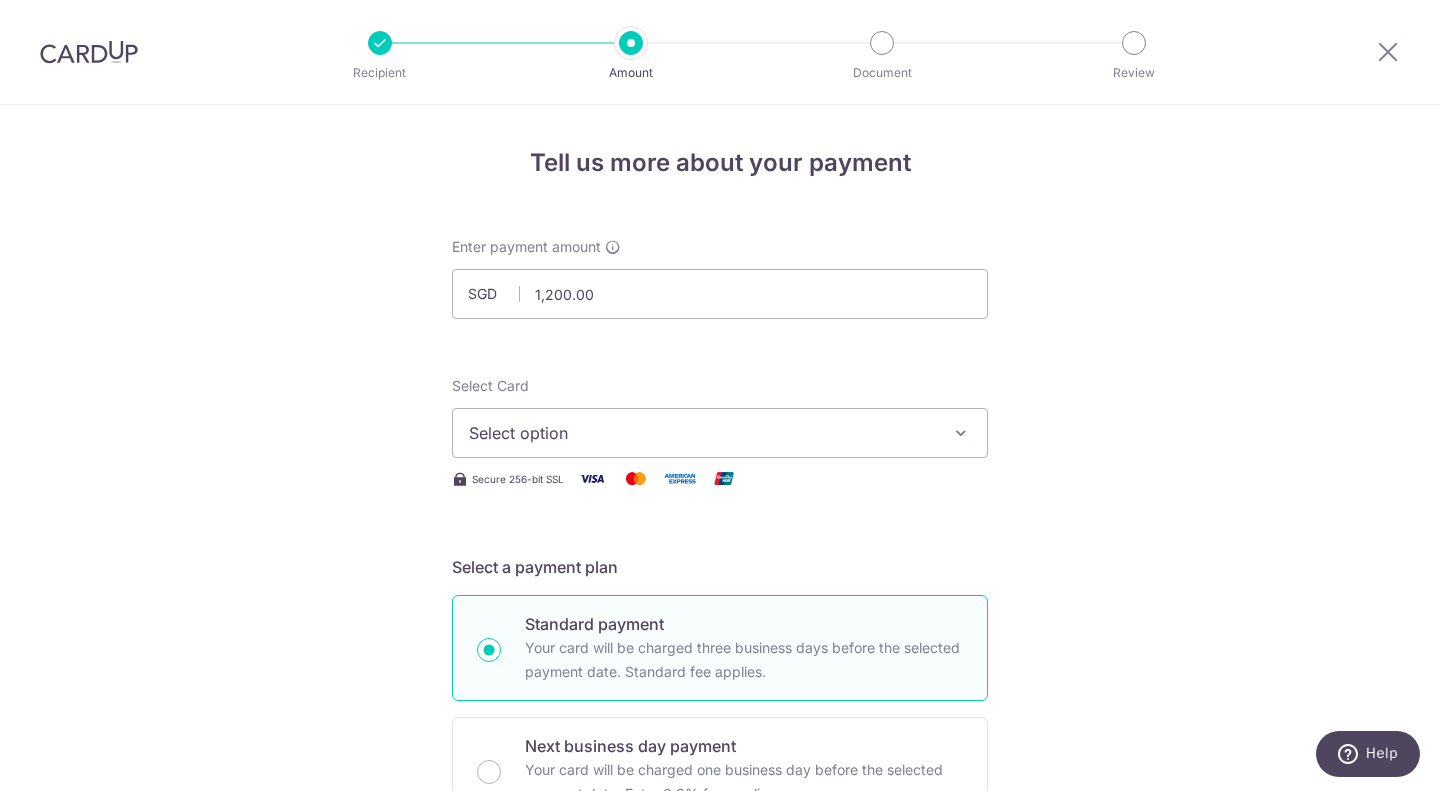 click on "Tell us more about your payment
SGD
1,200.00
1200.00
Select Card
Select option
Add credit card
Your Cards
**** [CARD_LAST_FOUR]
**** [CARD_LAST_FOUR]
**** [CARD_LAST_FOUR]
**** [CARD_LAST_FOUR]
**** [CARD_LAST_FOUR]
**** [CARD_LAST_FOUR]
**** [CARD_LAST_FOUR]
**** [CARD_LAST_FOUR]
**** [CARD_LAST_FOUR]
Secure 256-bit SSL" at bounding box center (720, 1009) 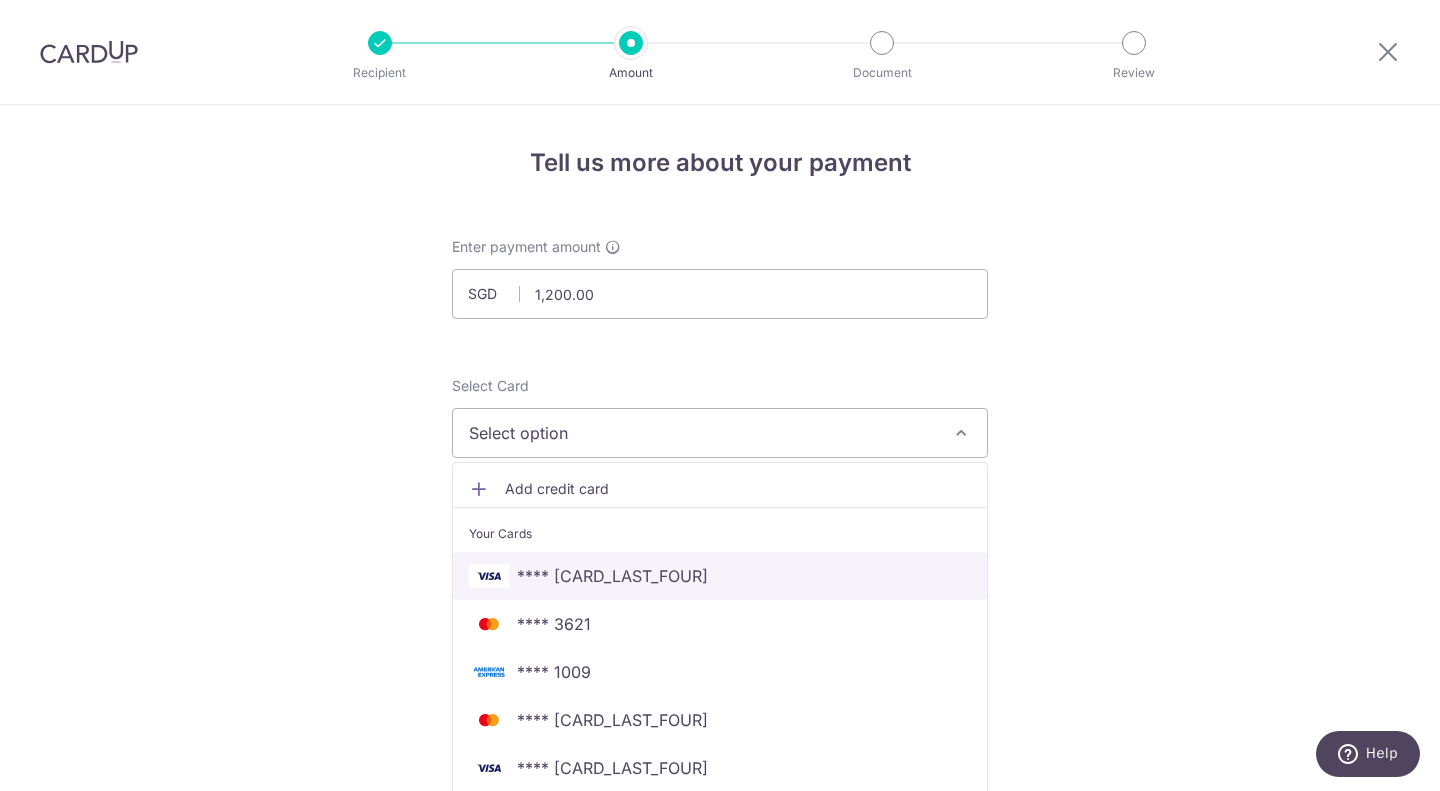 click on "**** [CARD_LAST_FOUR]" at bounding box center (720, 576) 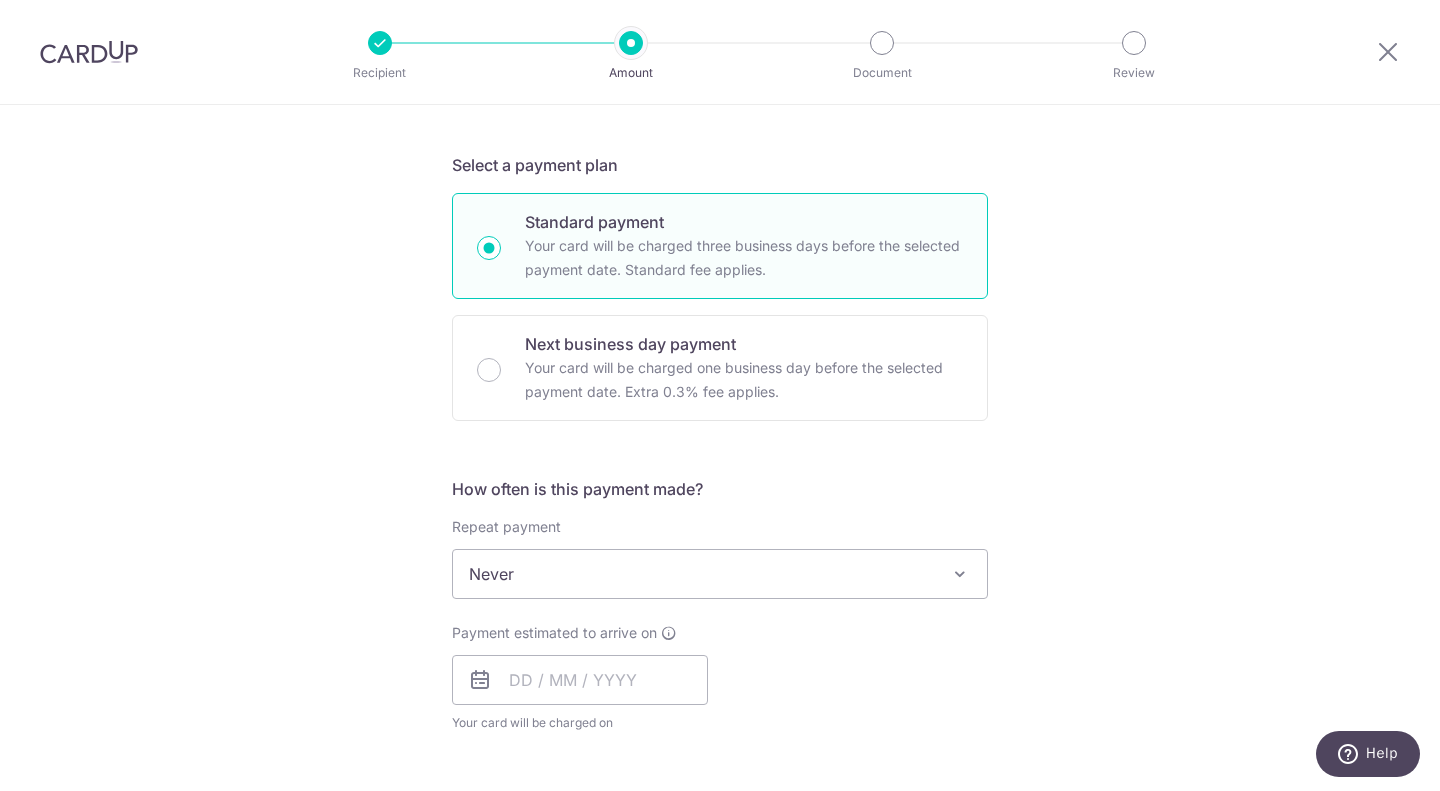 scroll, scrollTop: 641, scrollLeft: 0, axis: vertical 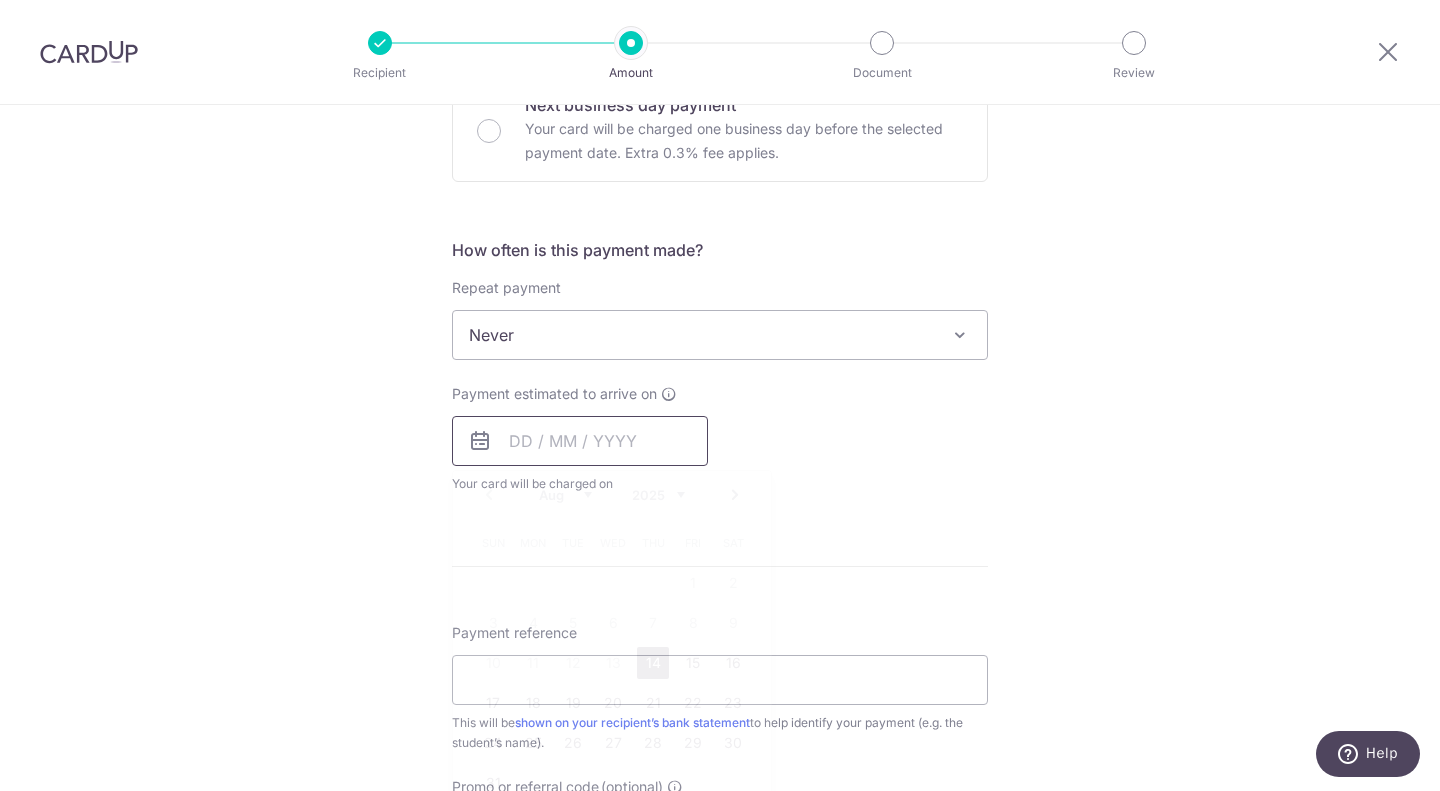 click at bounding box center (580, 441) 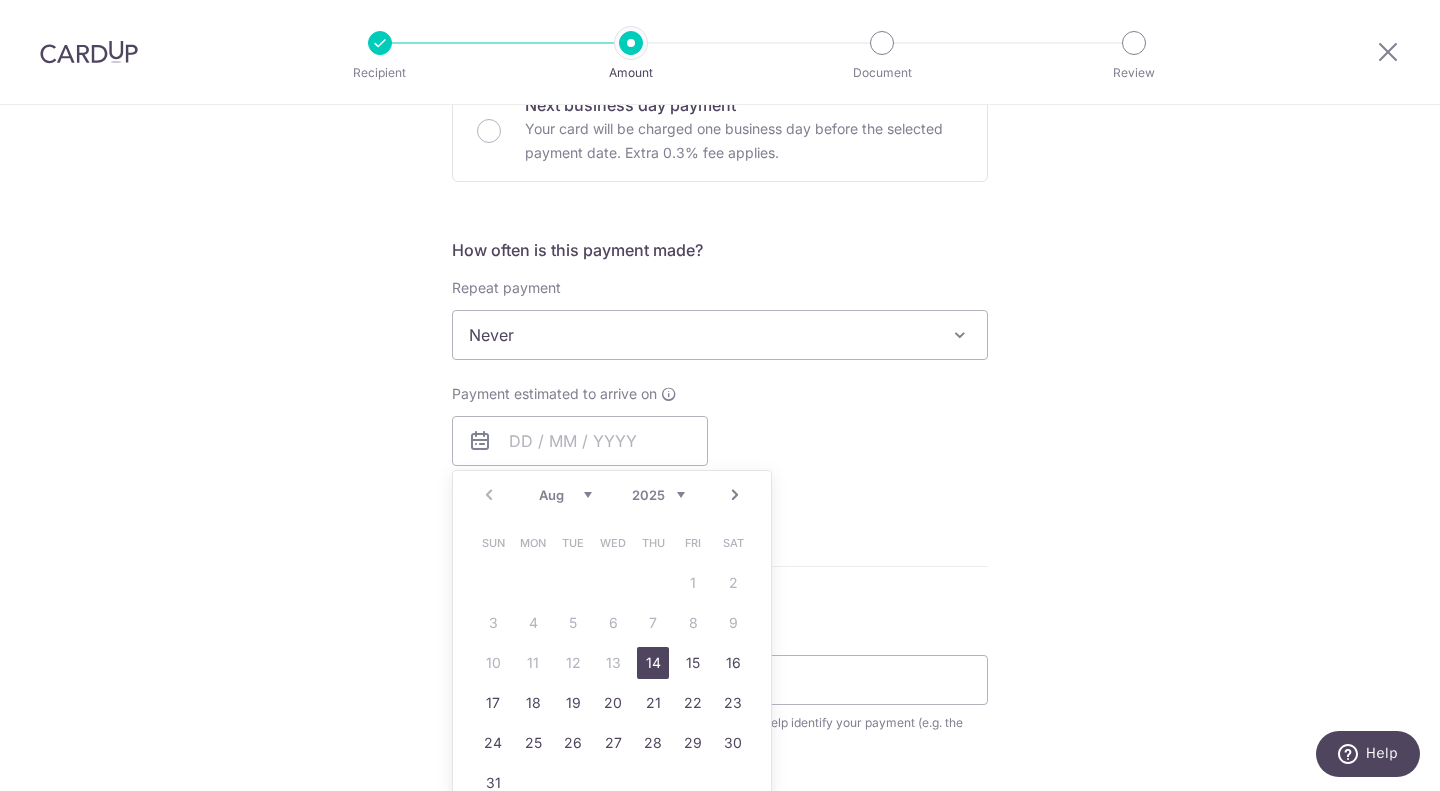 click on "14" at bounding box center (653, 663) 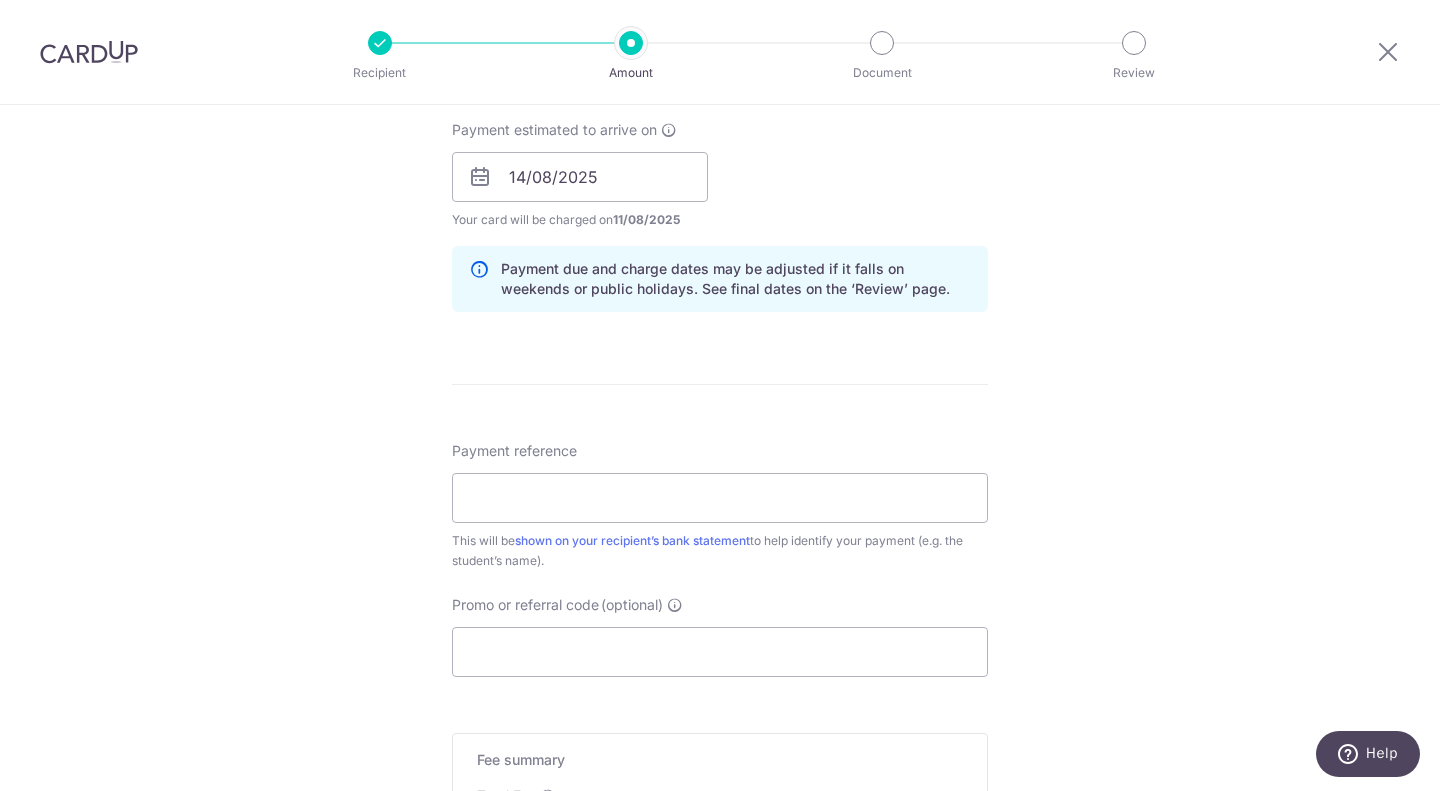 scroll, scrollTop: 906, scrollLeft: 0, axis: vertical 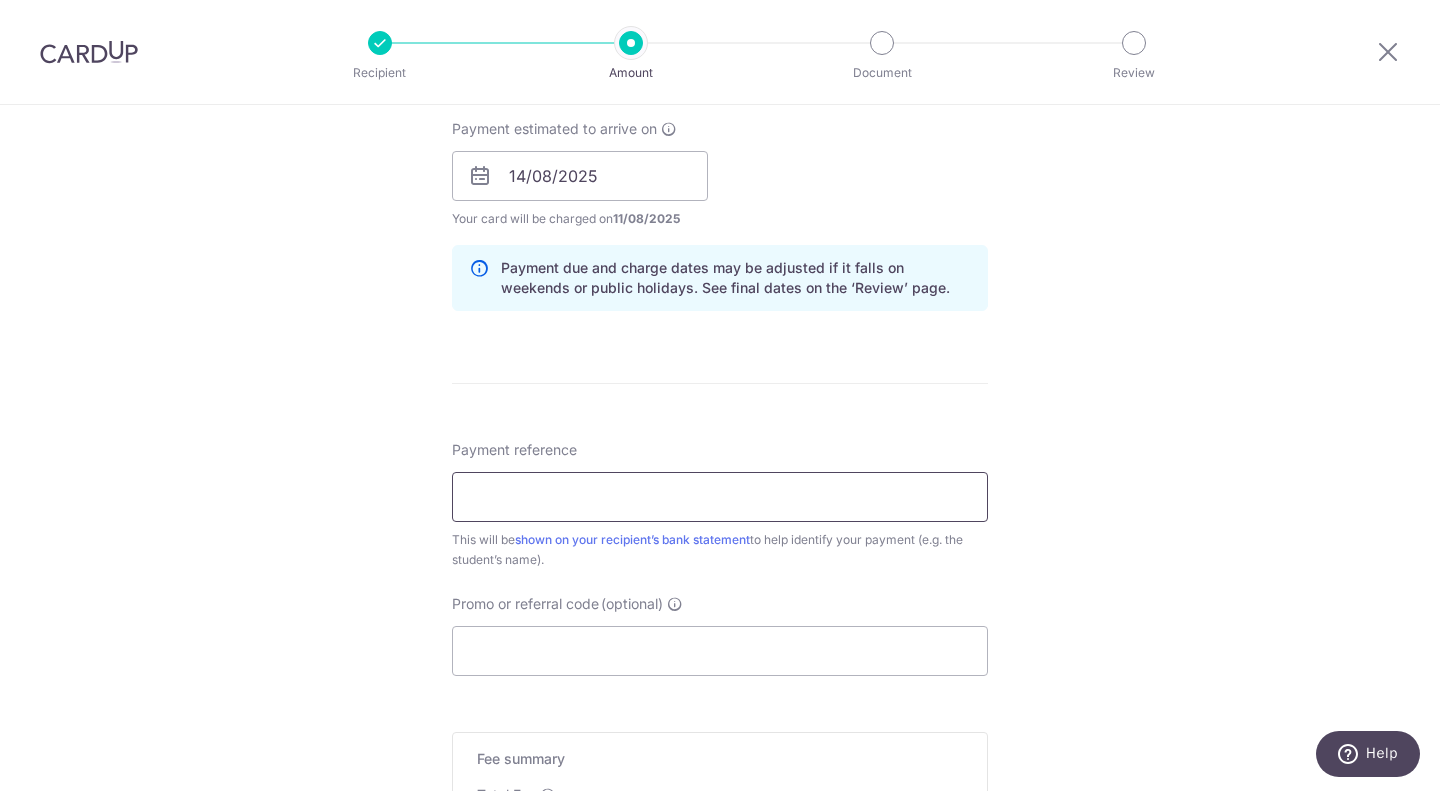 click on "Payment reference" at bounding box center (720, 497) 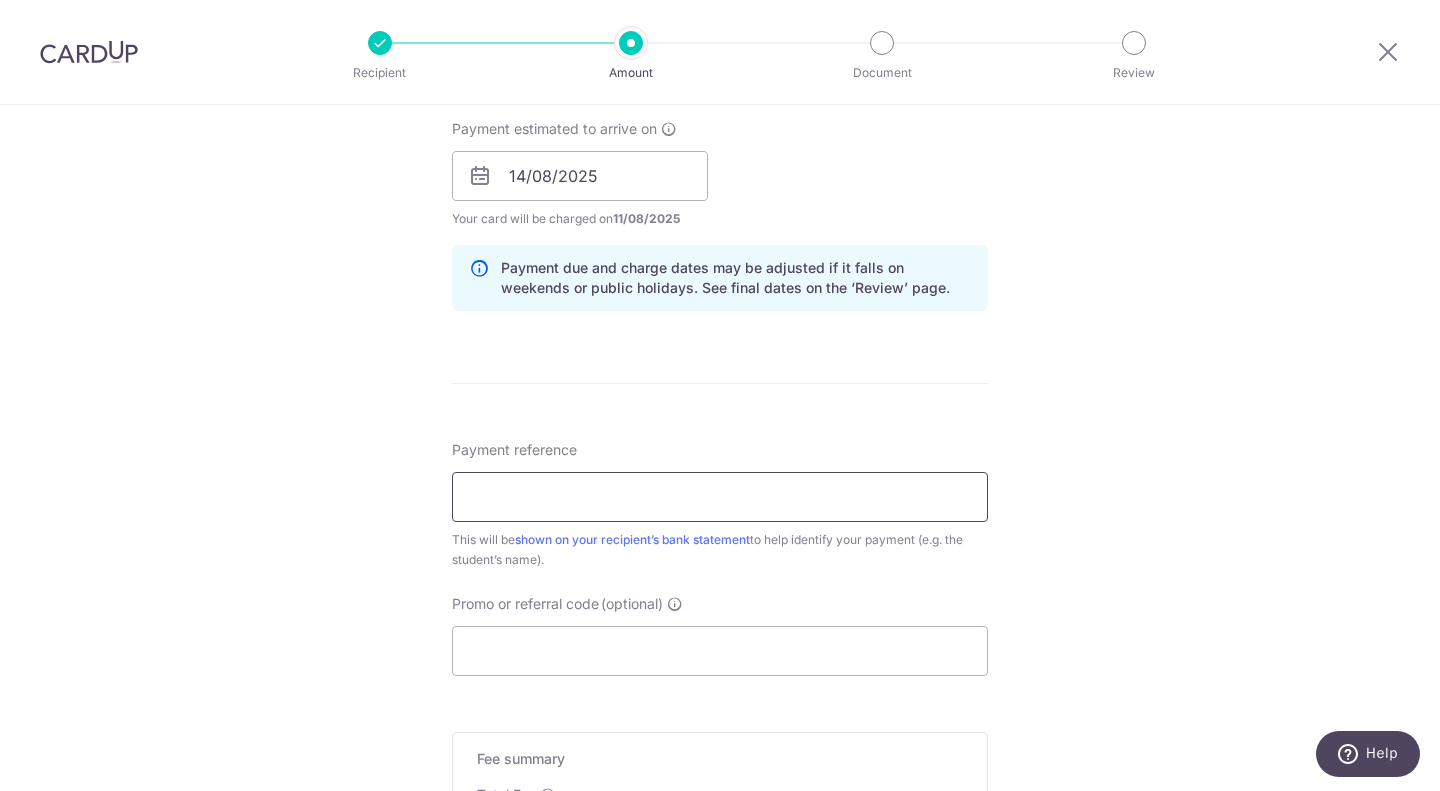 paste on "IN-13274" 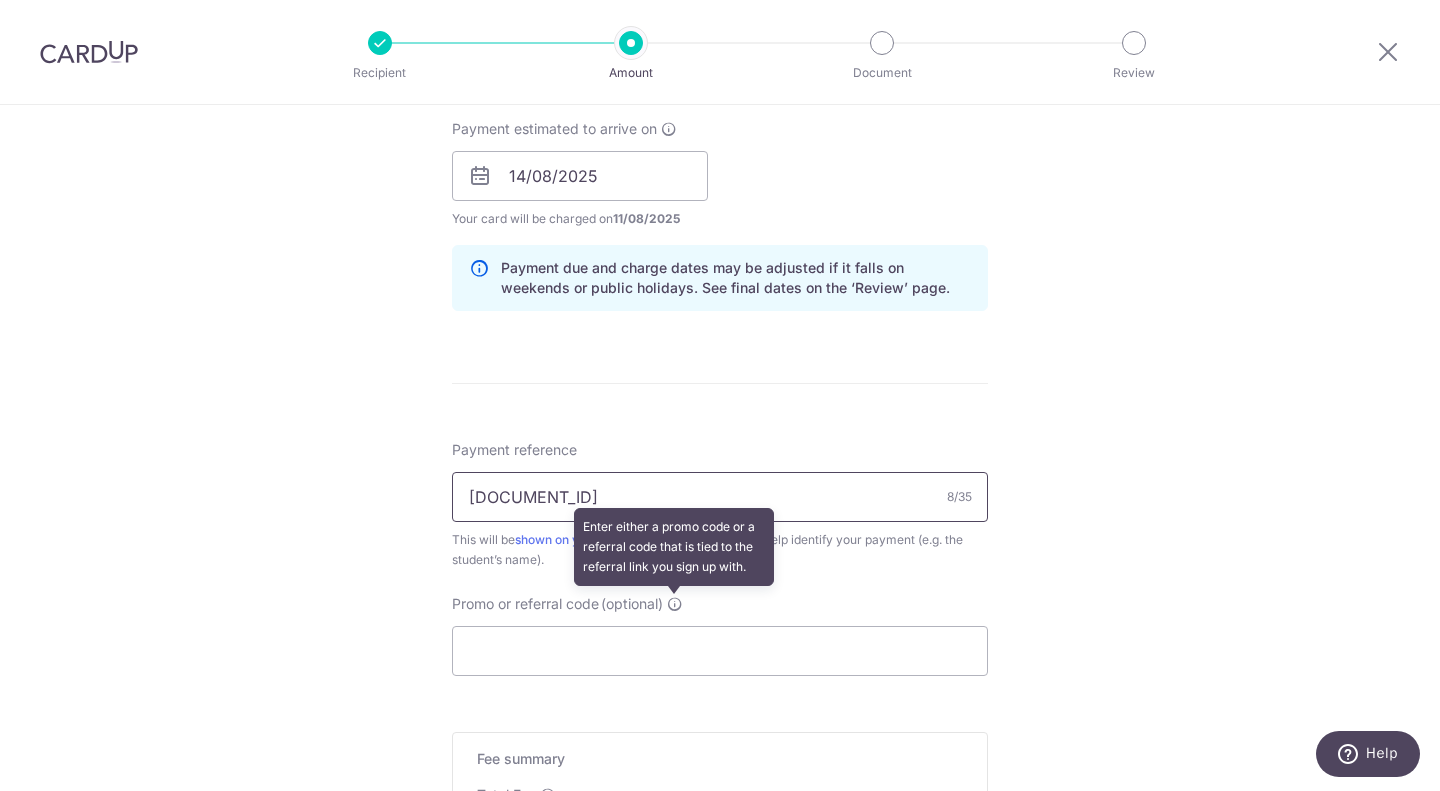 type on "IN-13274" 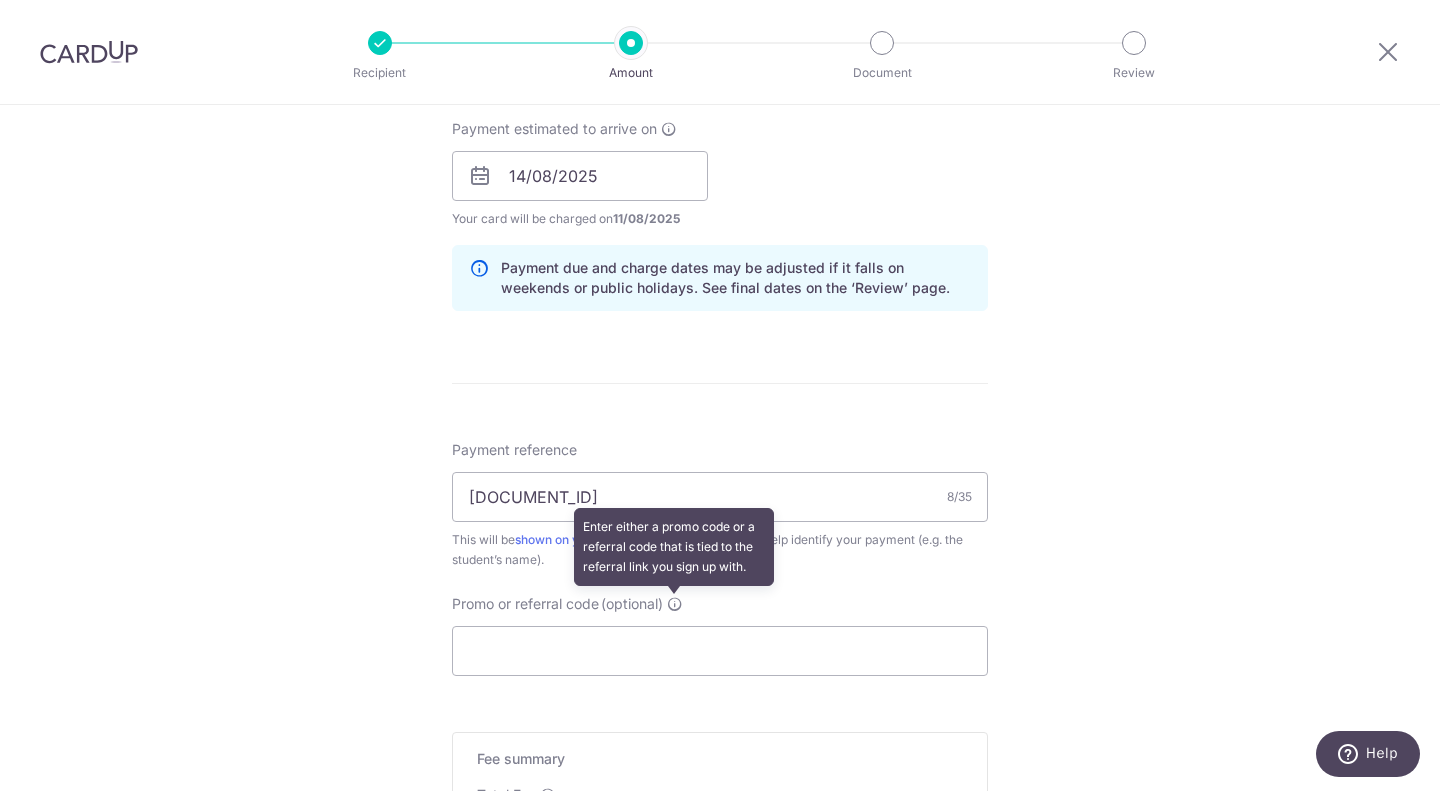 click at bounding box center (675, 604) 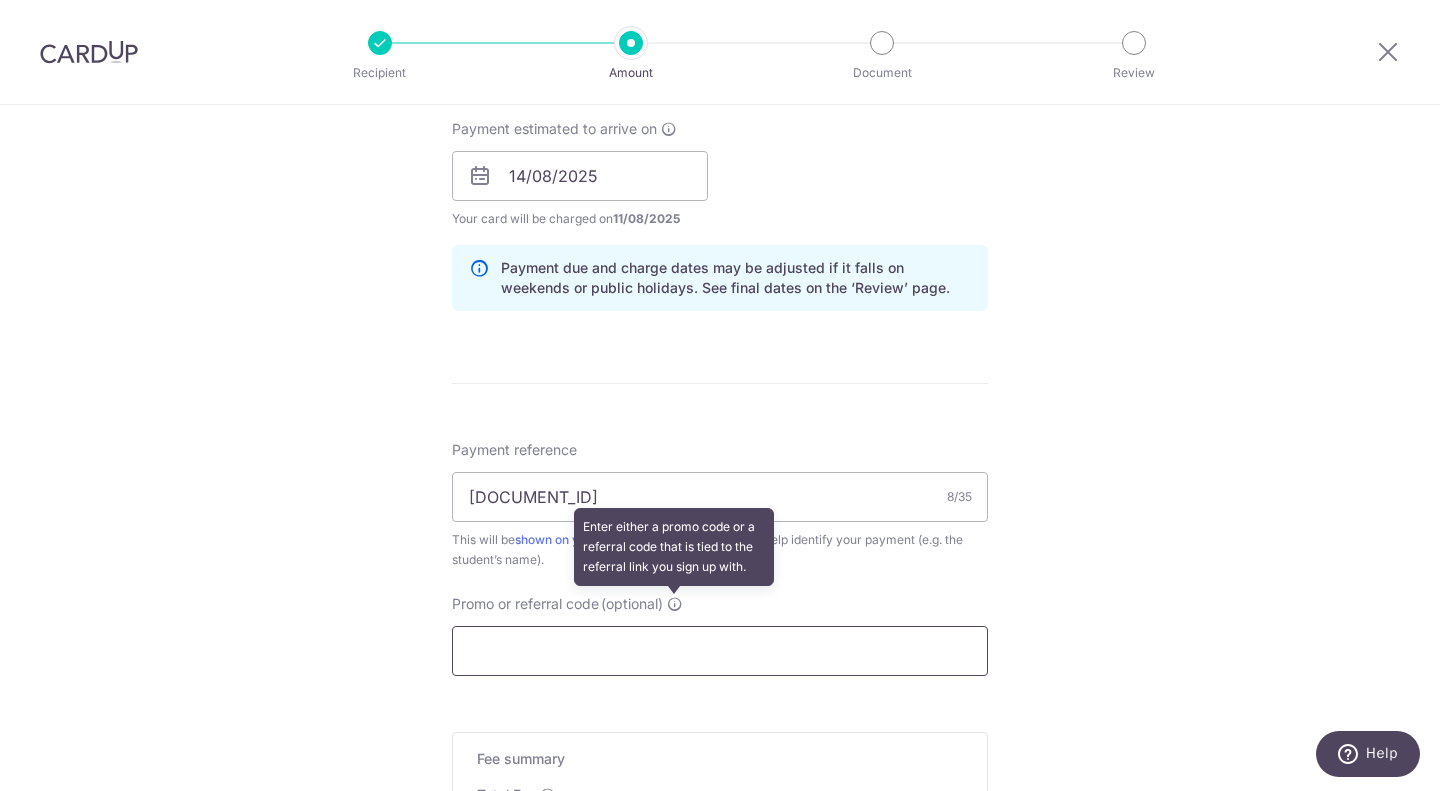 click on "Promo or referral code
(optional)
Enter either a promo code or a referral code that is tied to the referral link you sign up with." at bounding box center [720, 651] 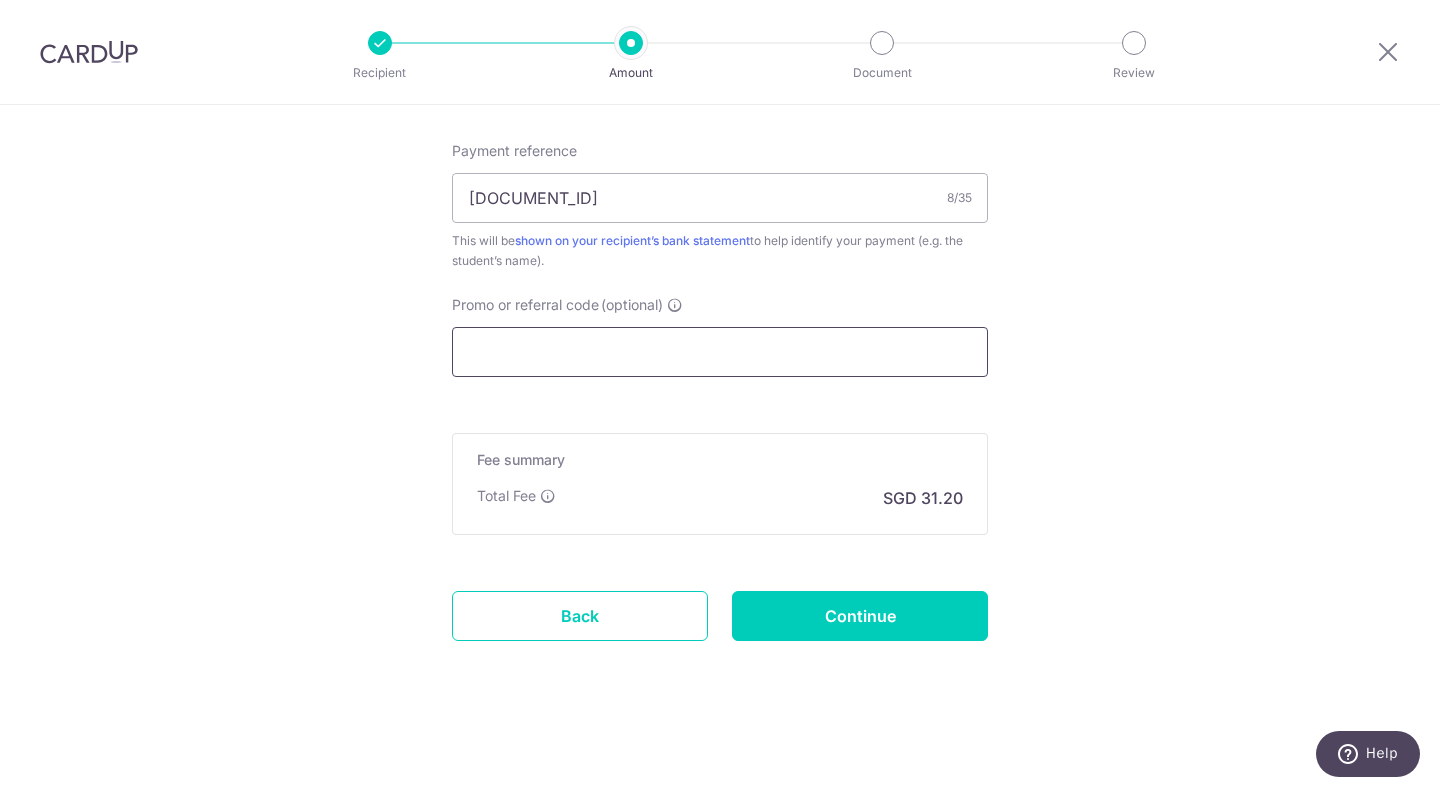 paste on "VTAX25ONE" 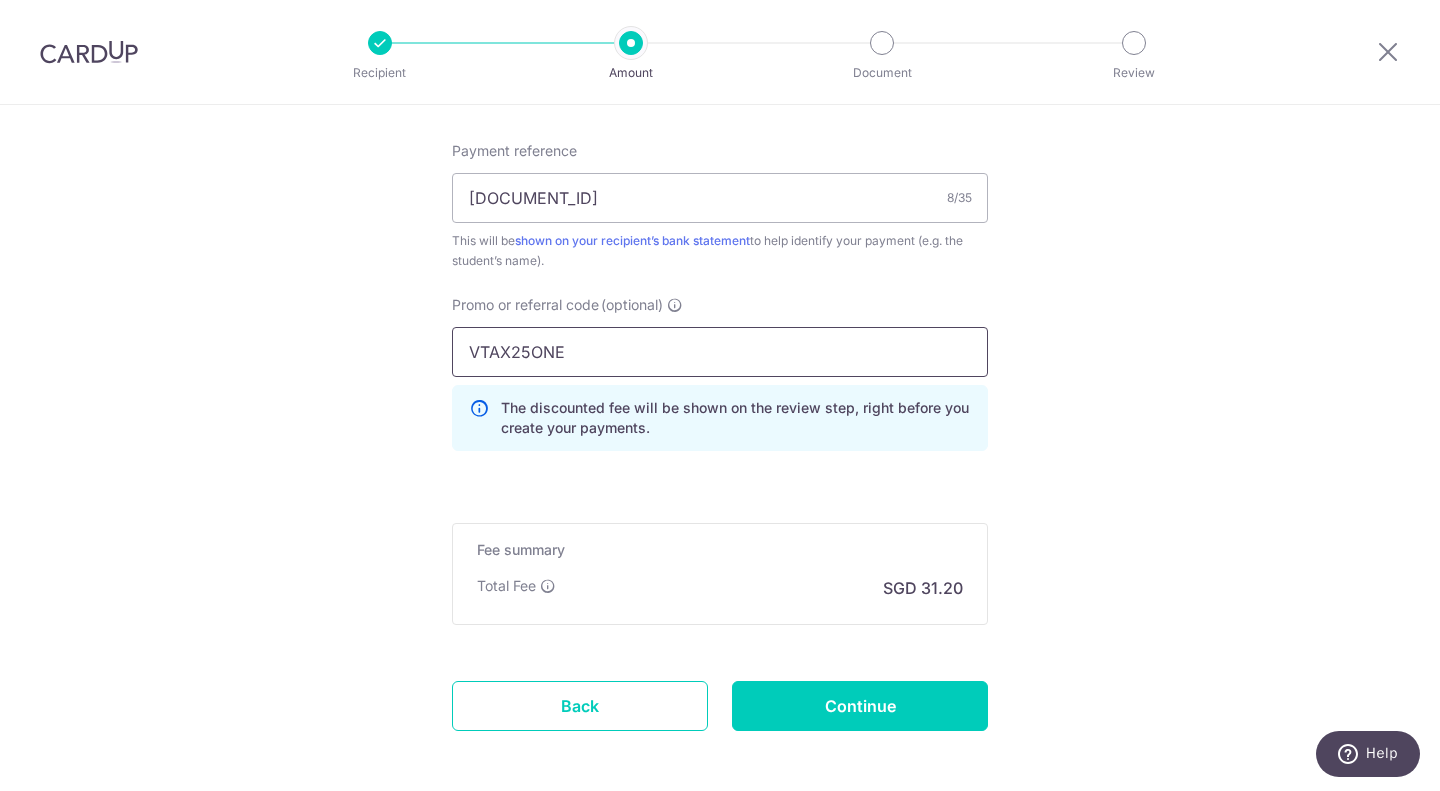 type on "VTAX25ONE" 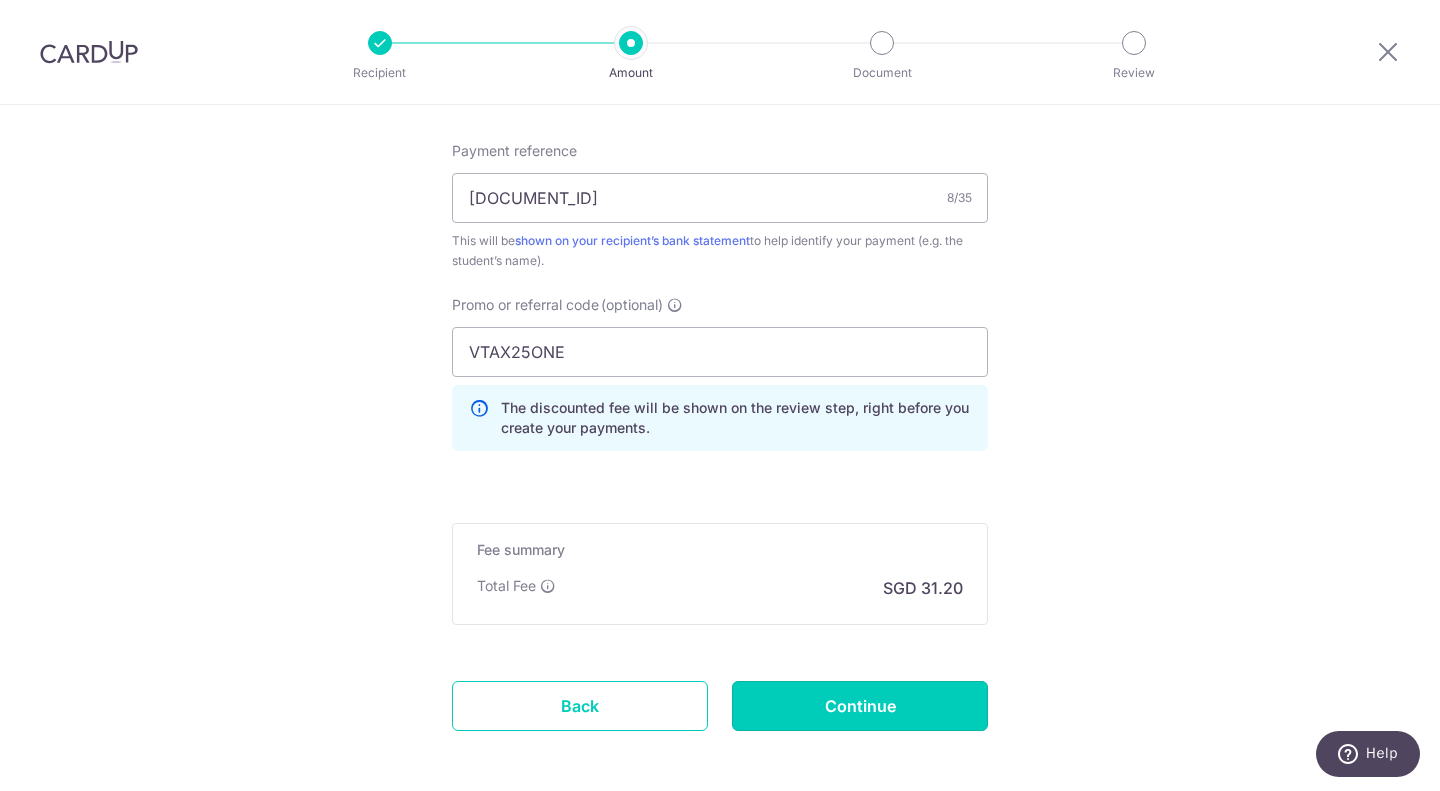 click on "Continue" at bounding box center (860, 706) 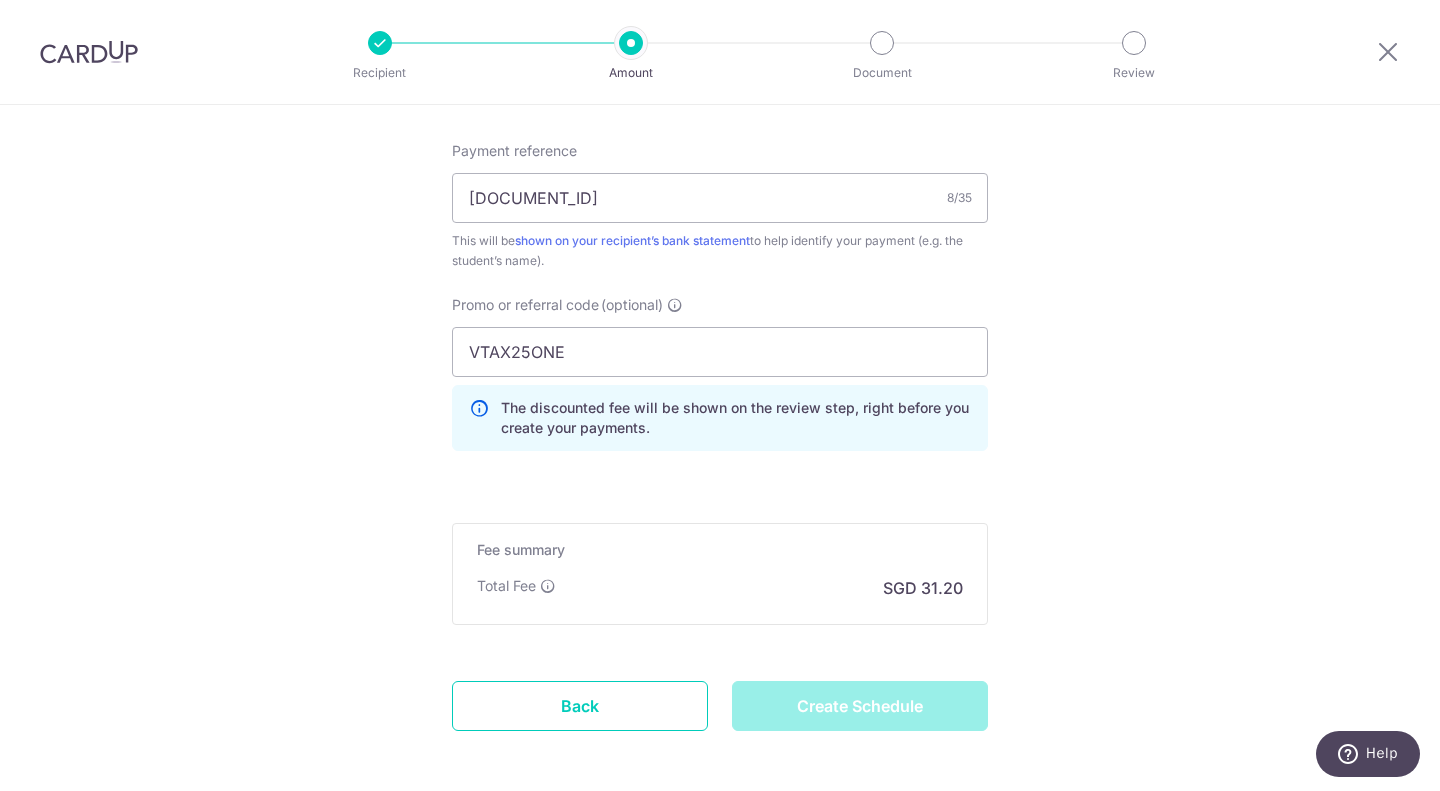 type on "Create Schedule" 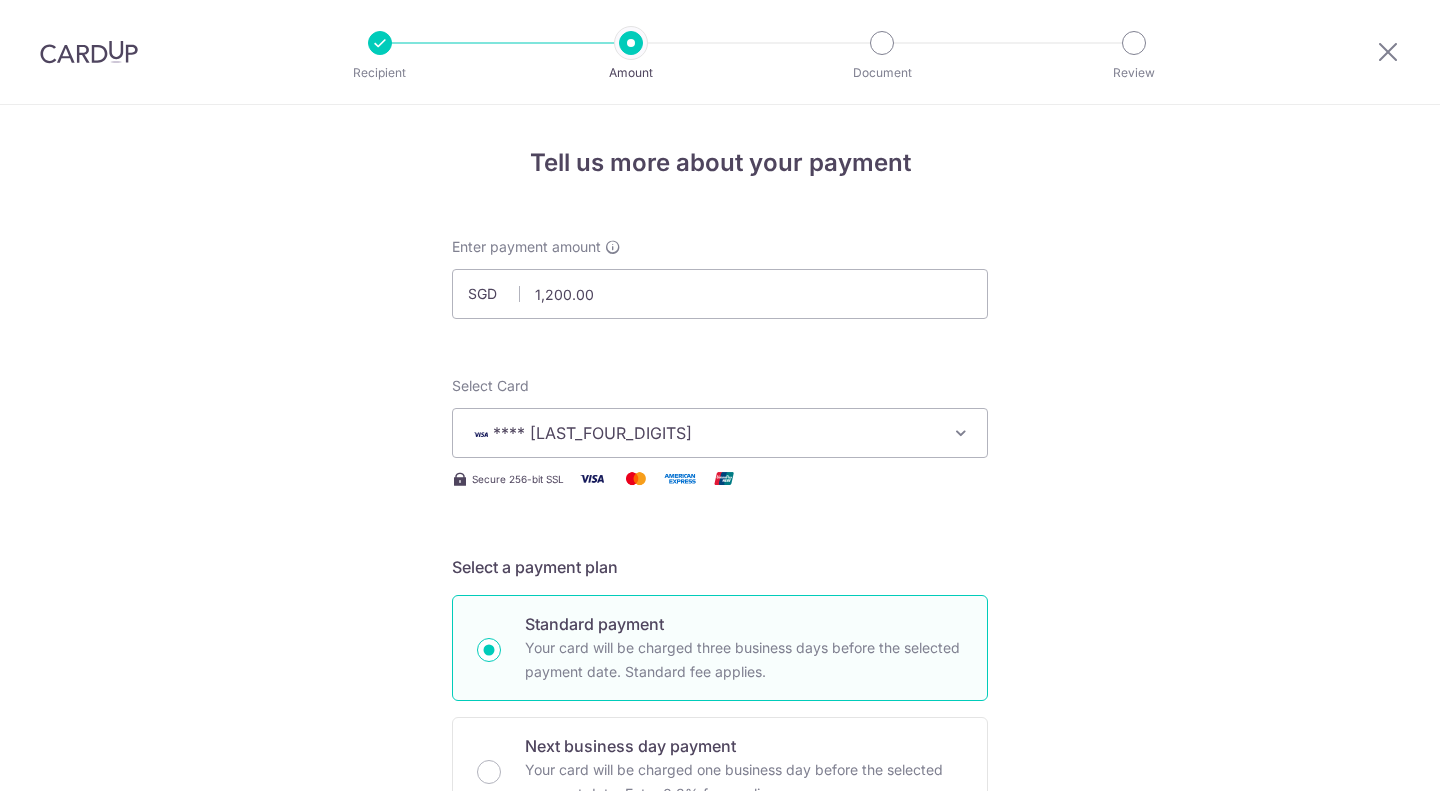 scroll, scrollTop: 0, scrollLeft: 0, axis: both 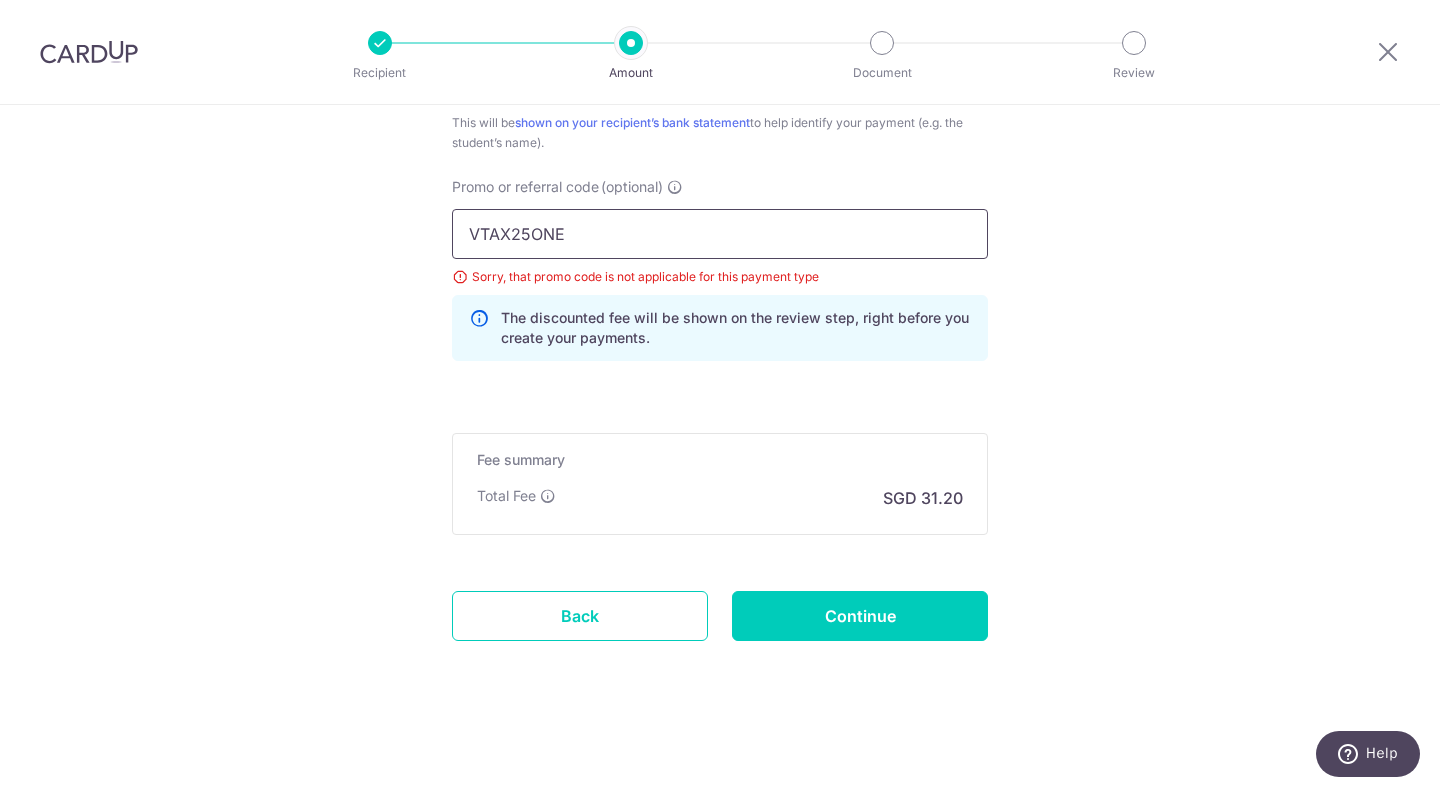 click on "VTAX25ONE" at bounding box center (720, 234) 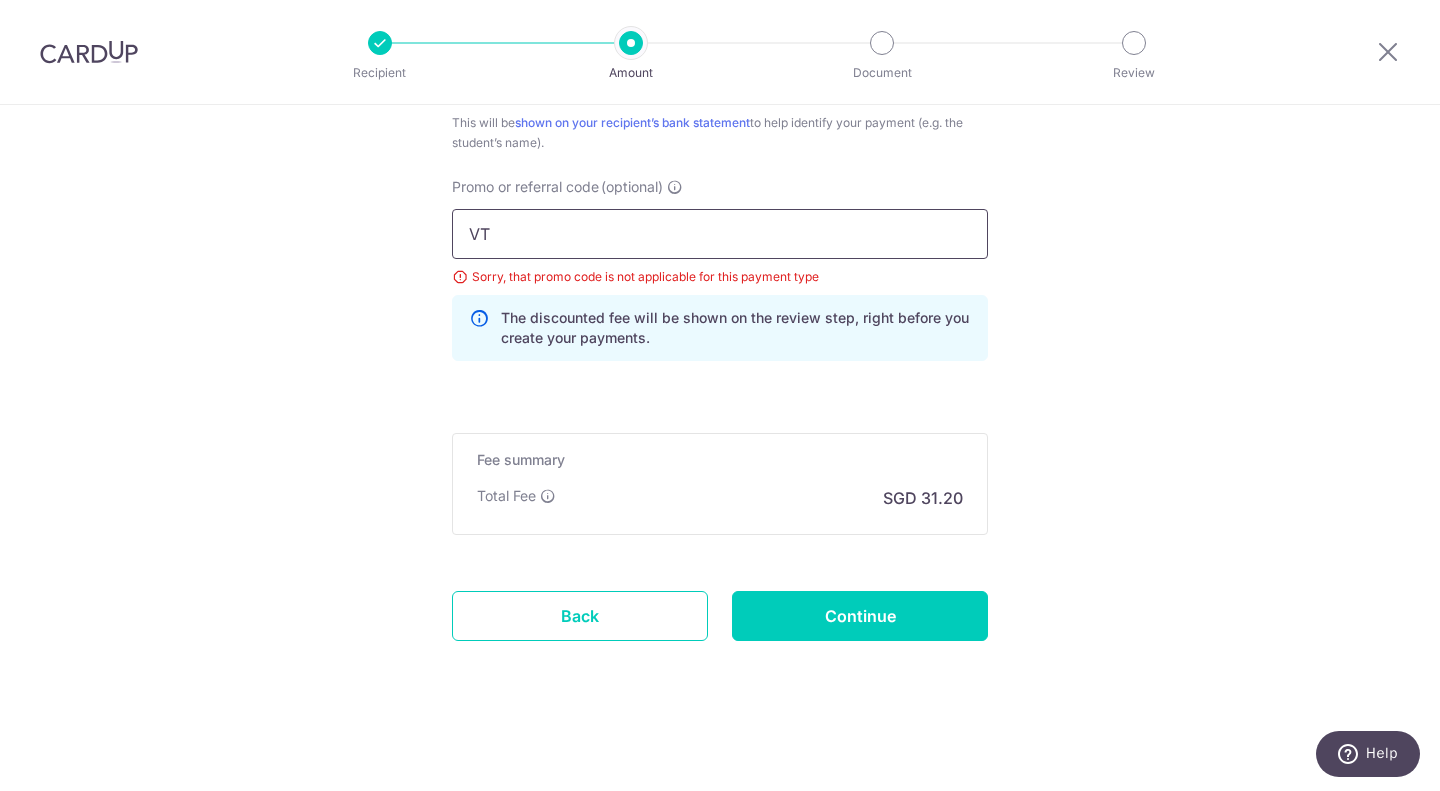 type on "V" 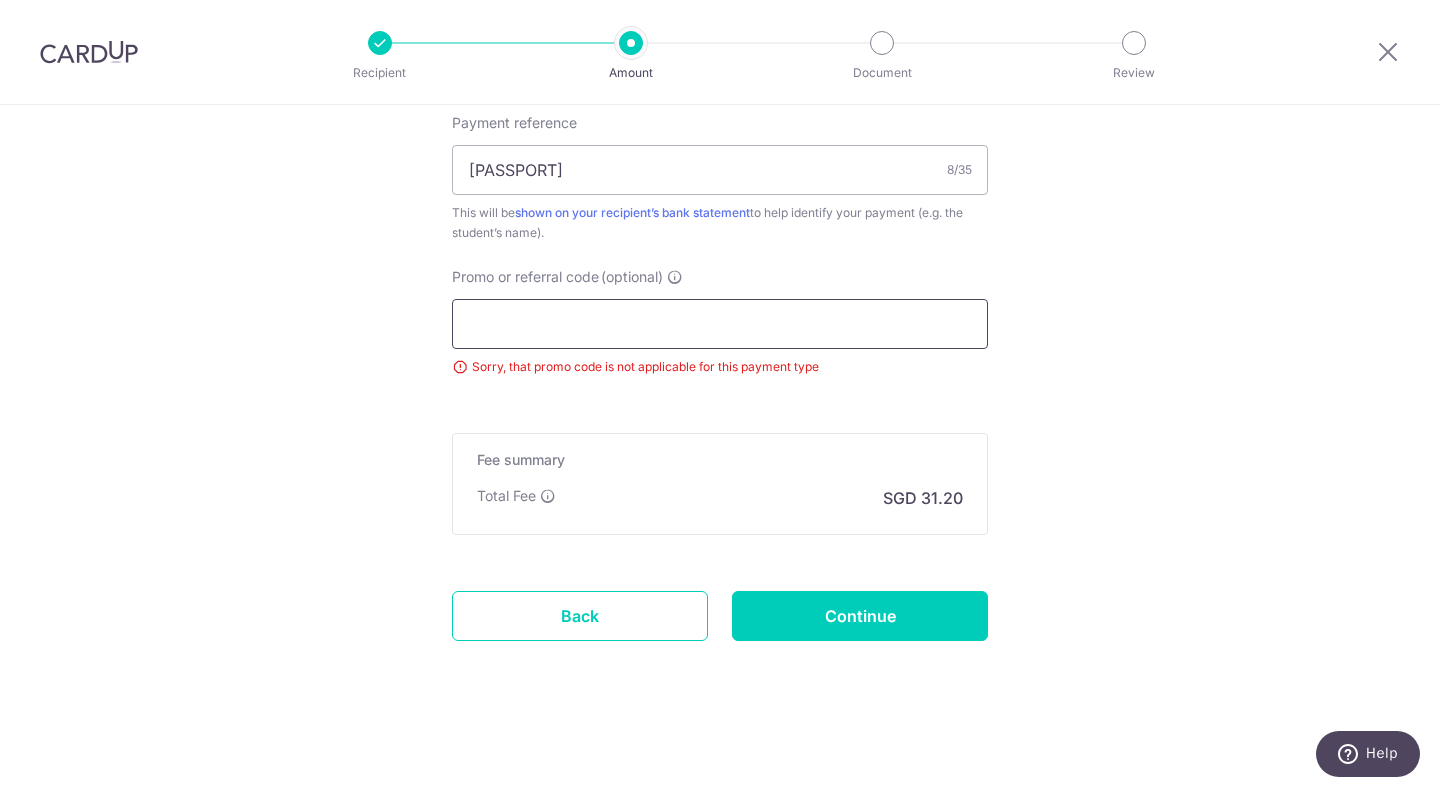paste on "3HOME25R" 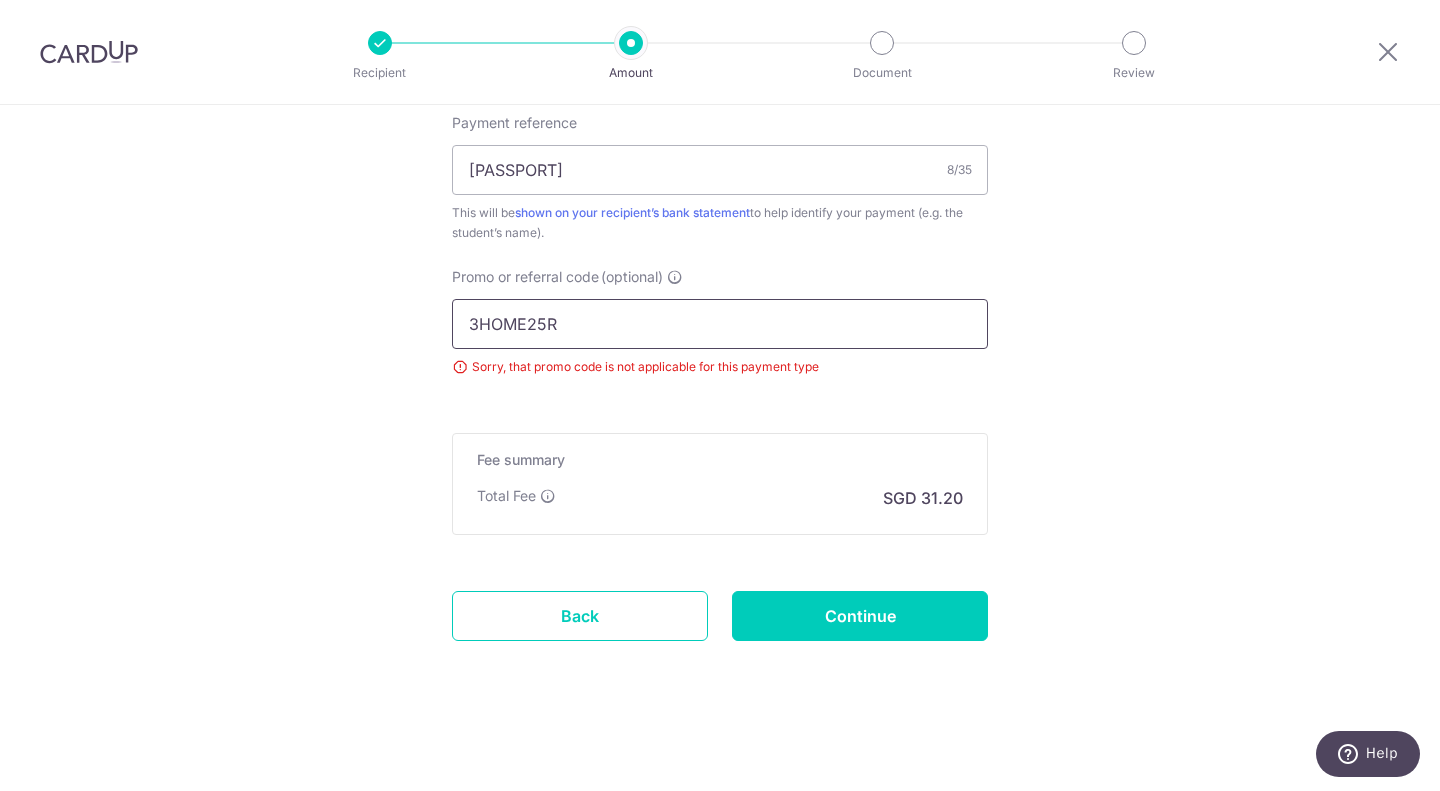 scroll, scrollTop: 1323, scrollLeft: 0, axis: vertical 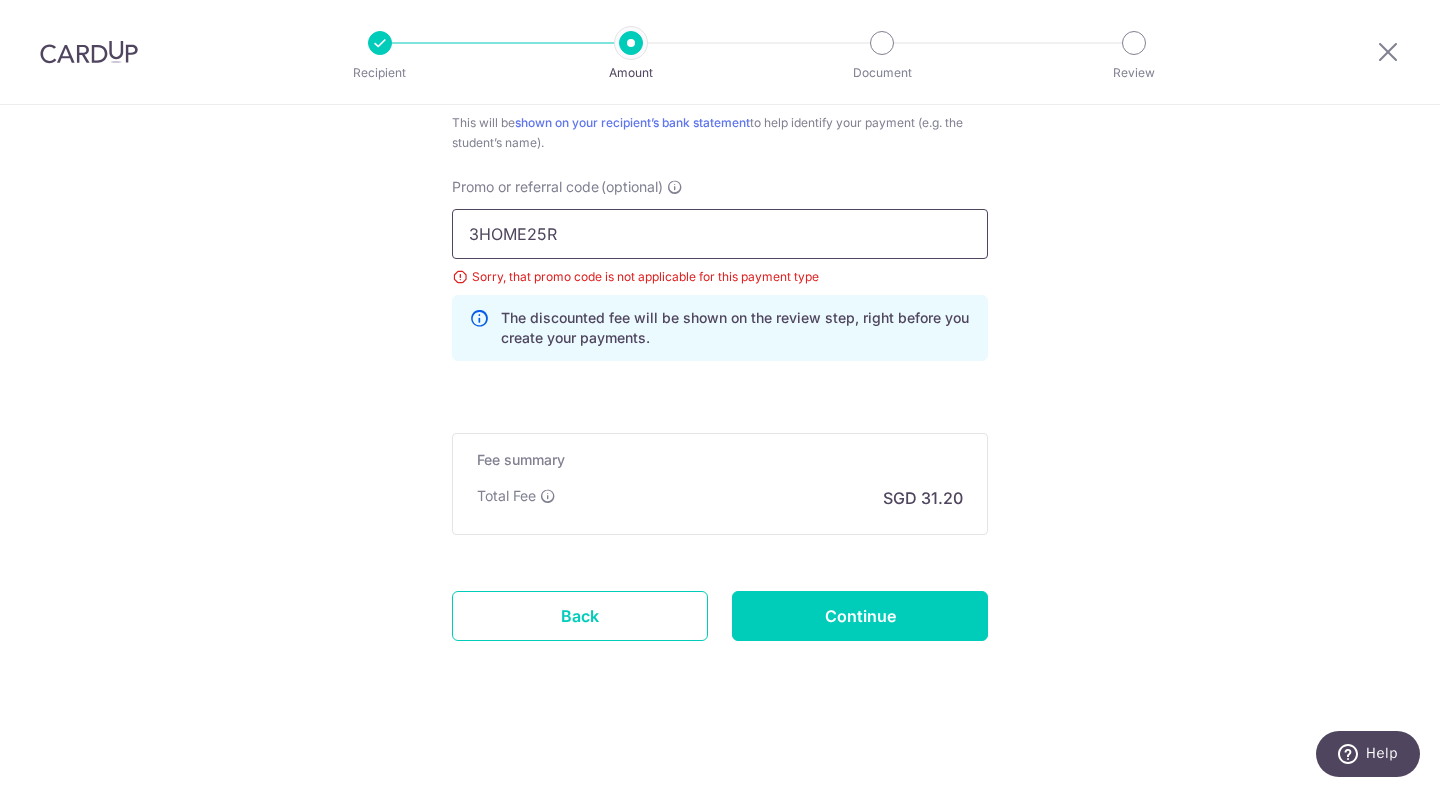 type on "3HOME25R" 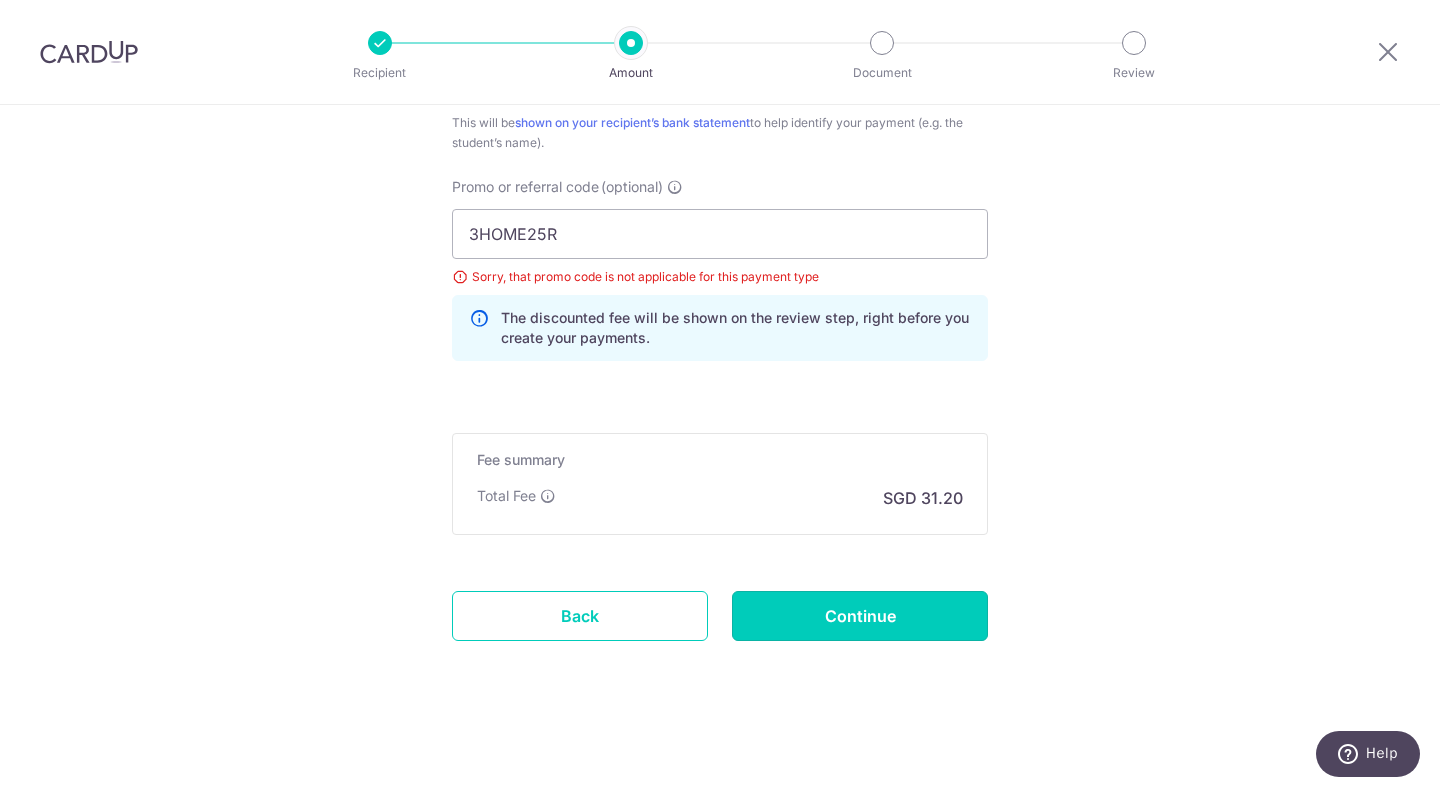 click on "Continue" at bounding box center [860, 616] 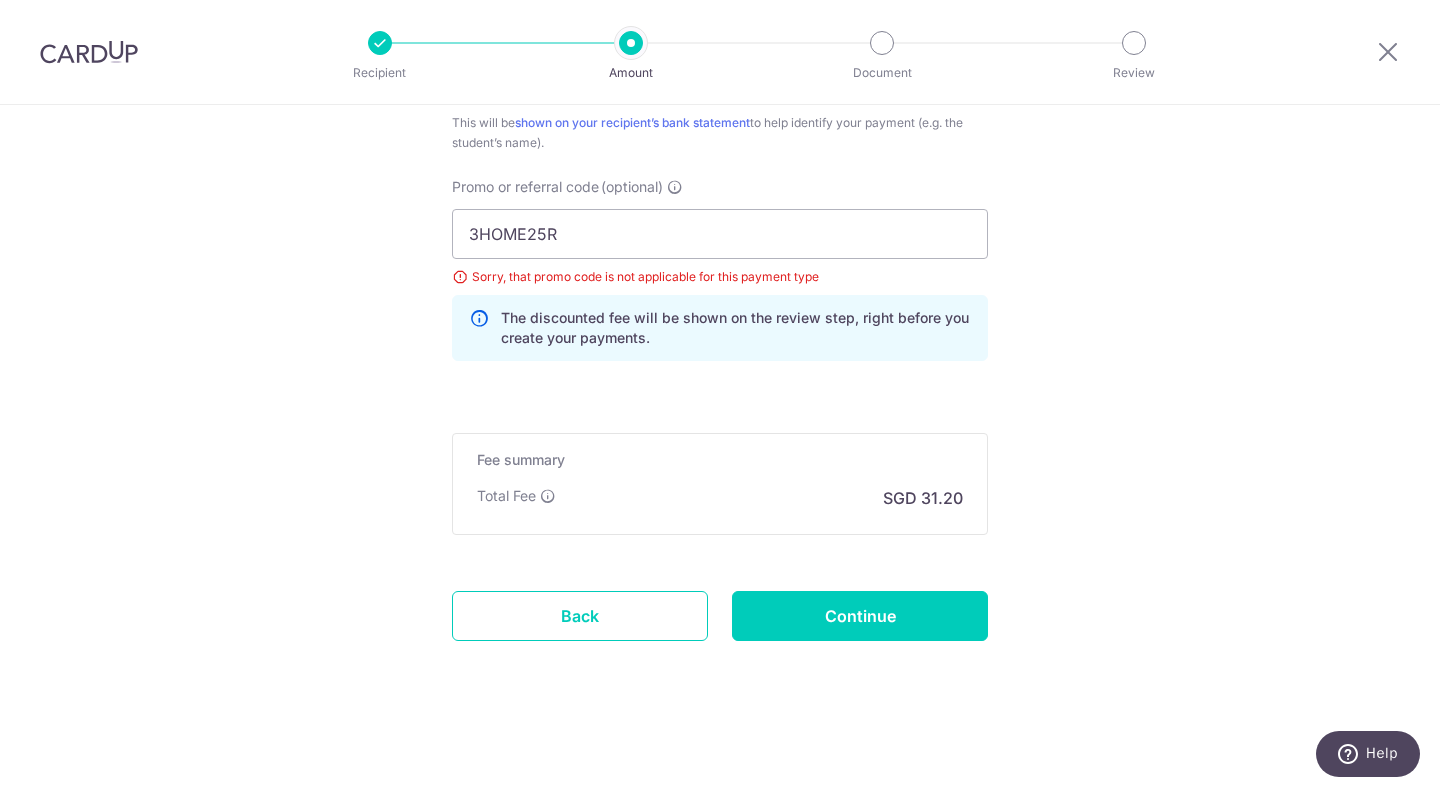 type on "Update Schedule" 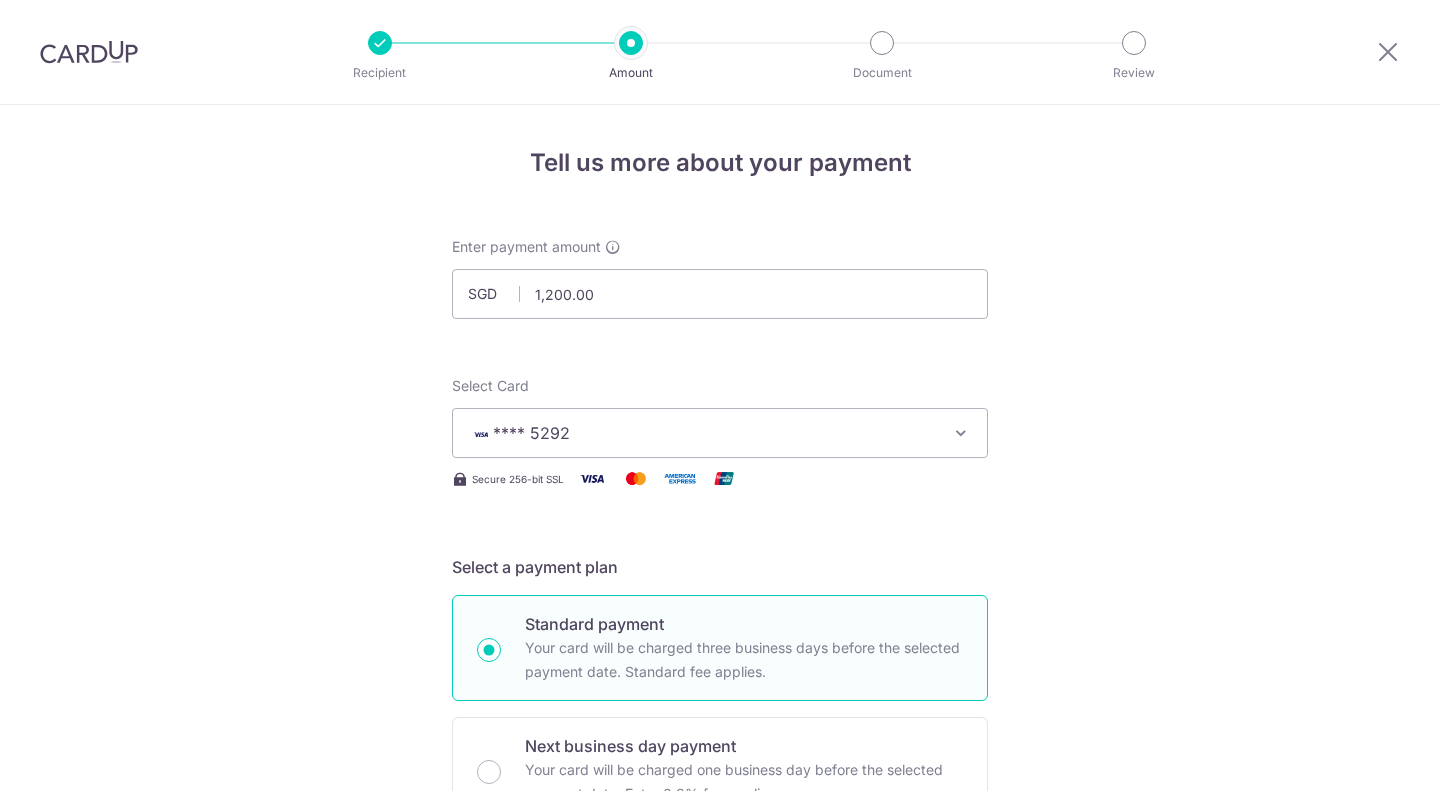 scroll, scrollTop: 0, scrollLeft: 0, axis: both 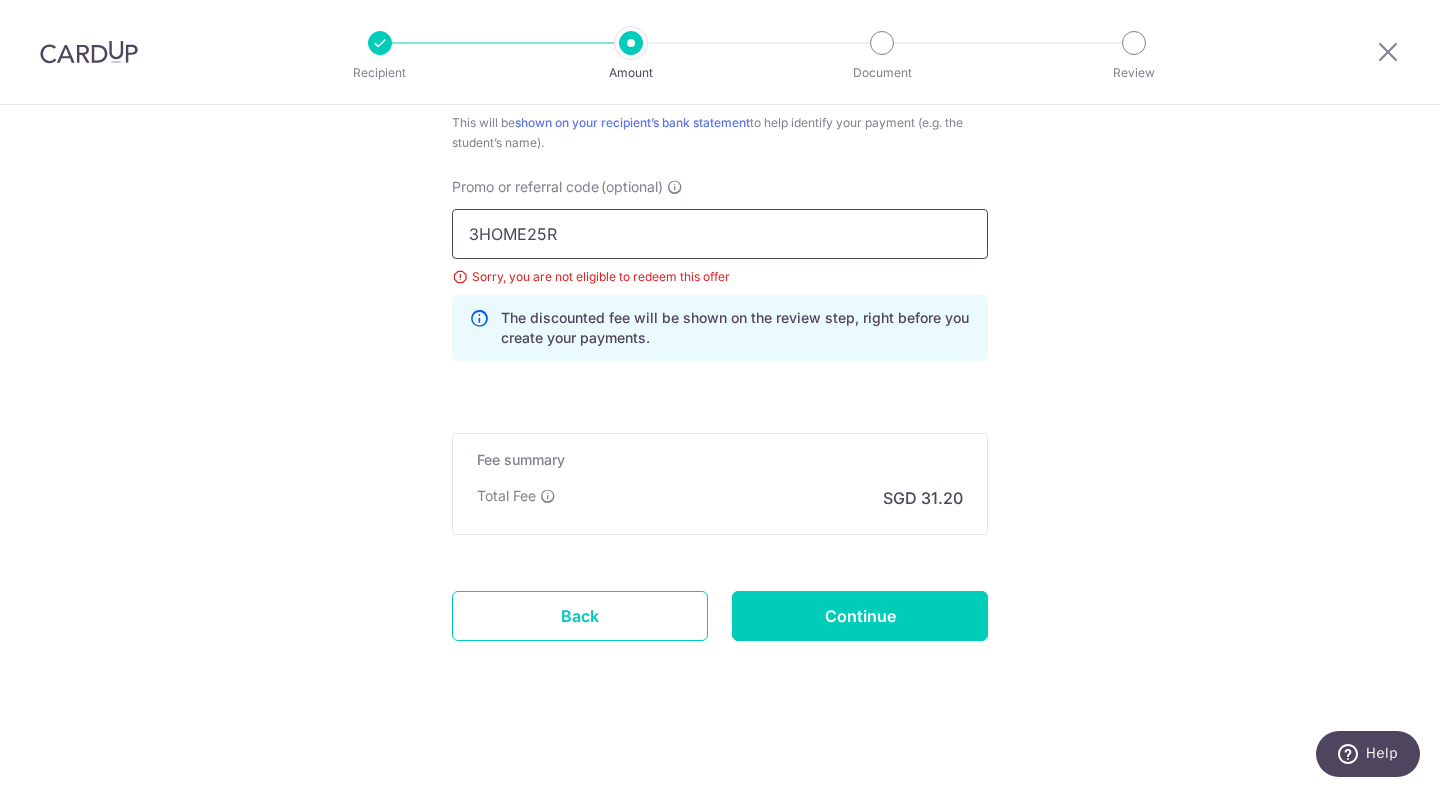 click on "3HOME25R" at bounding box center [720, 234] 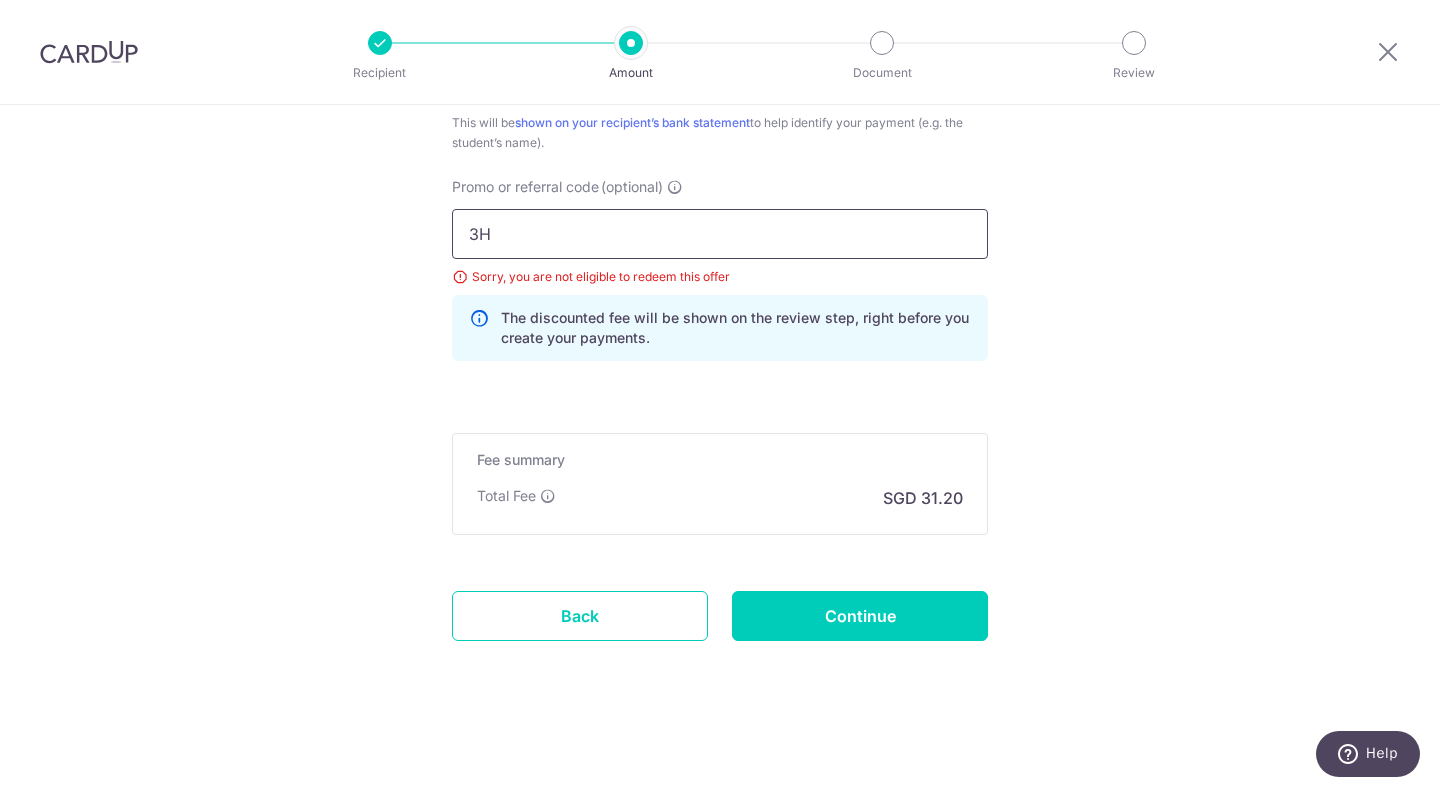 type on "3" 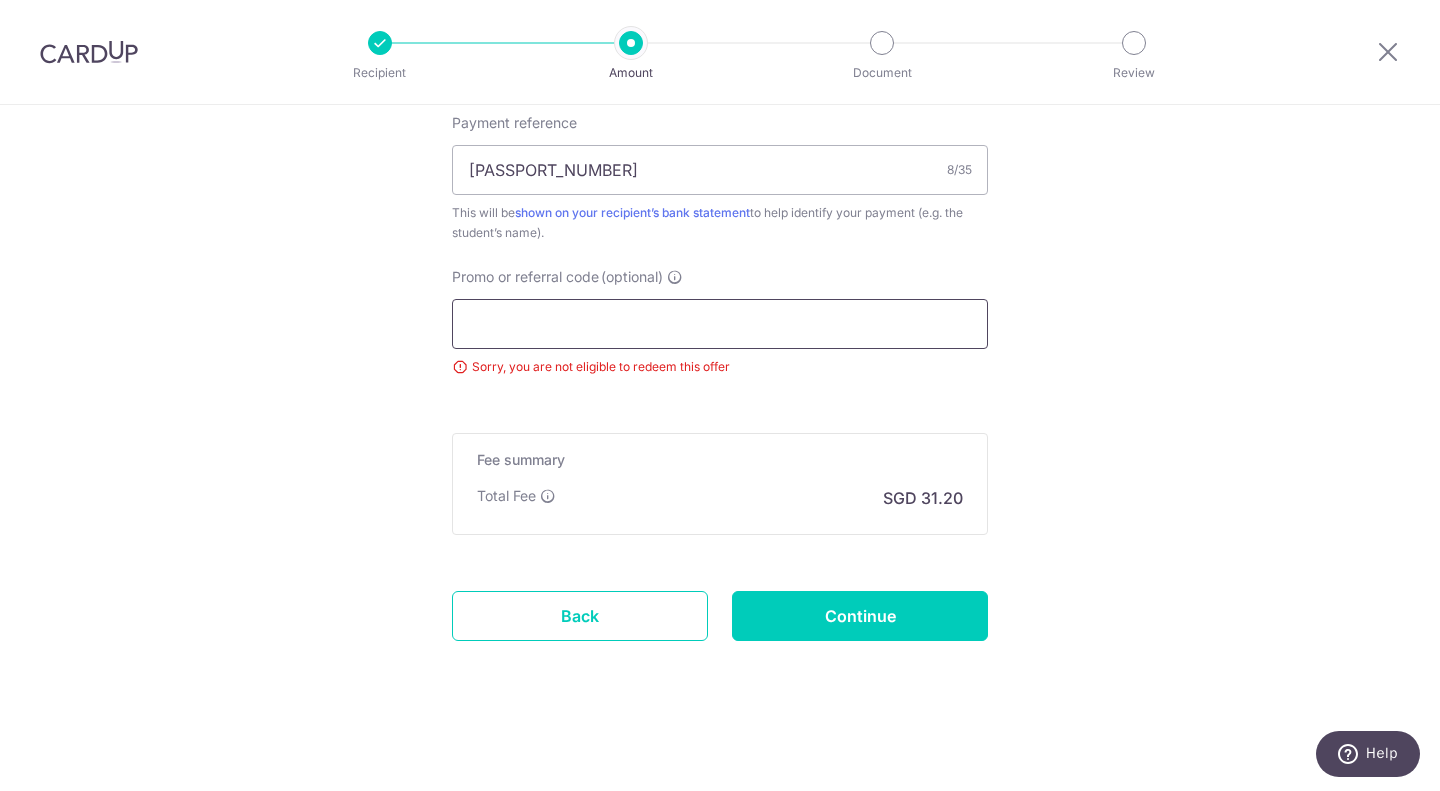 paste on "OCBC195" 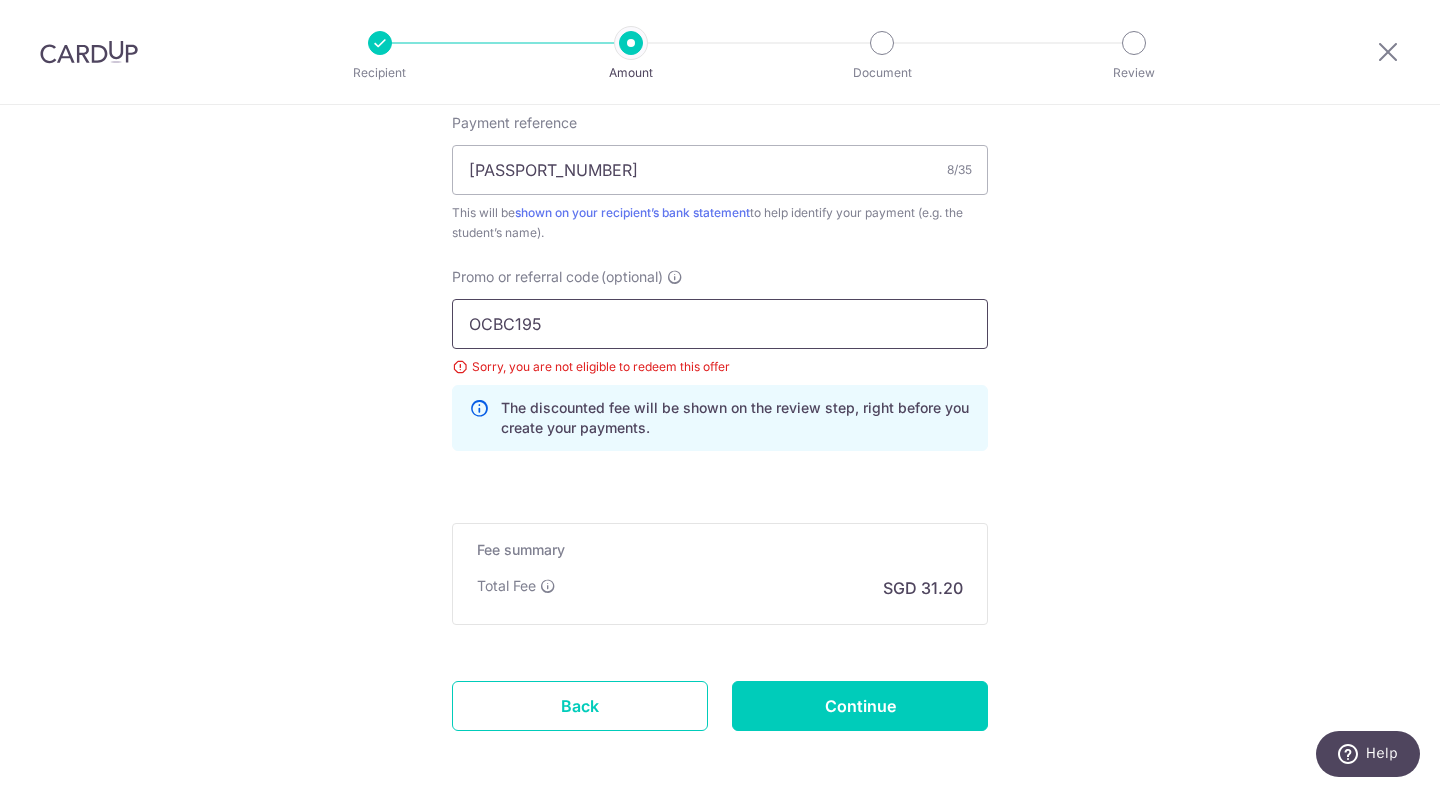 scroll, scrollTop: 1323, scrollLeft: 0, axis: vertical 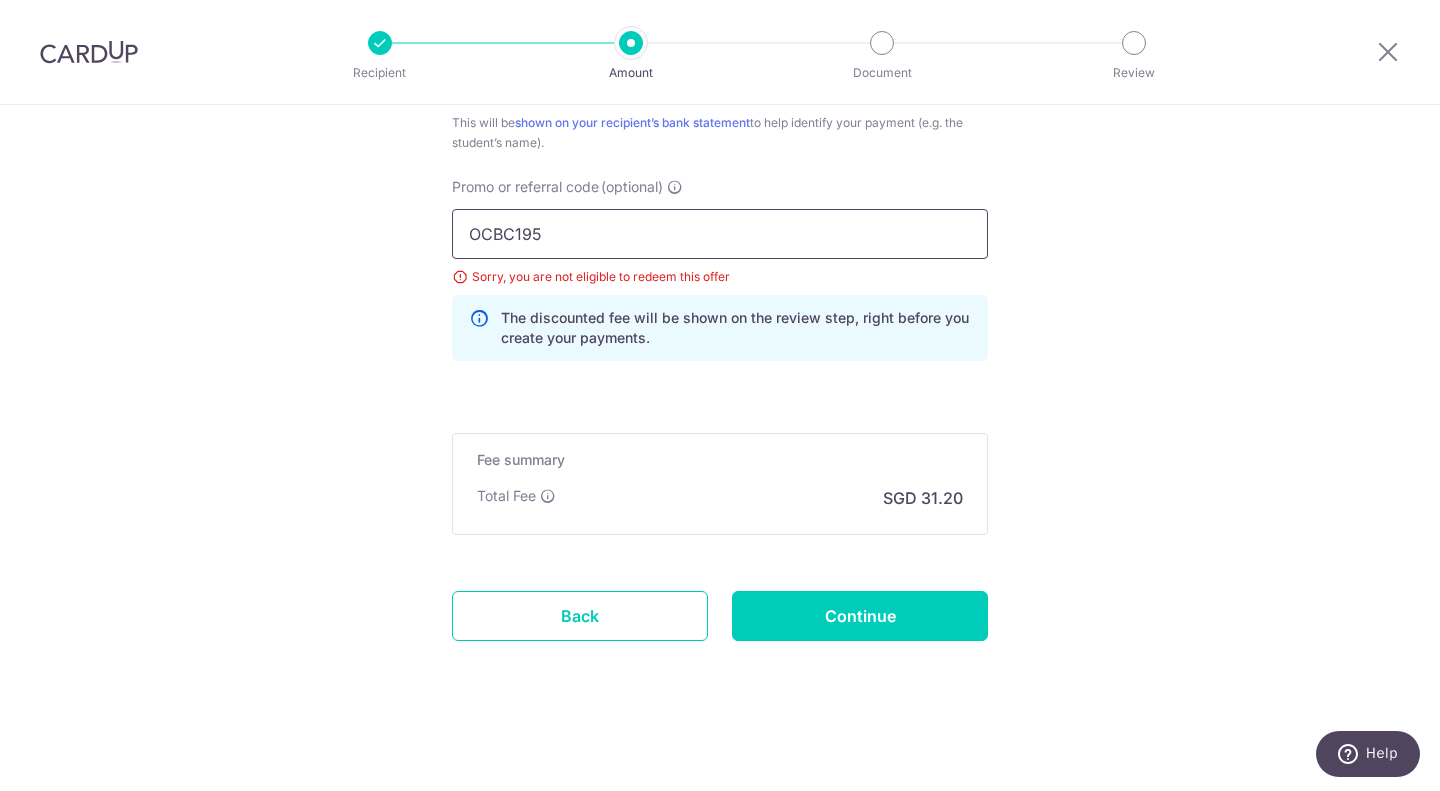 type on "OCBC195" 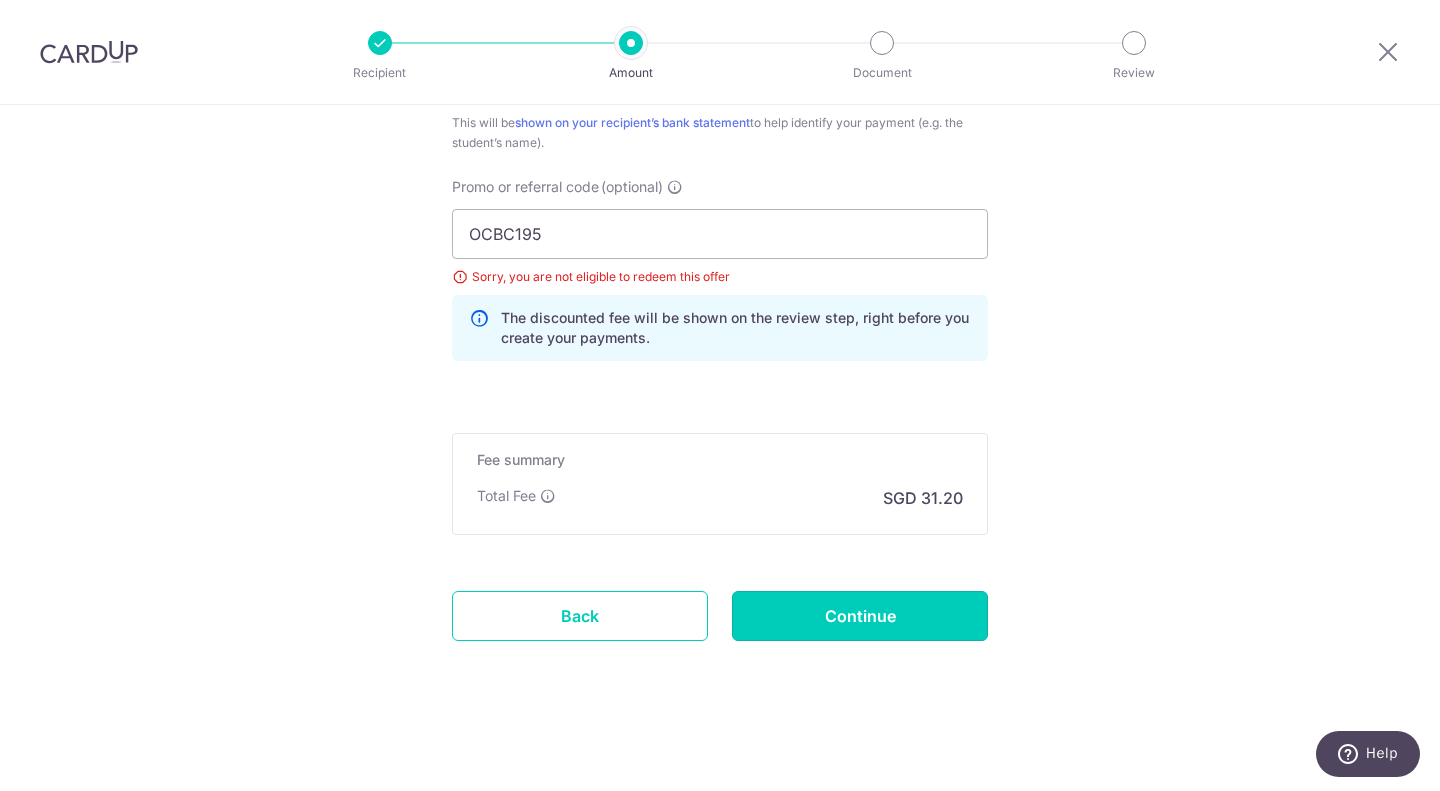 click on "Continue" at bounding box center (860, 616) 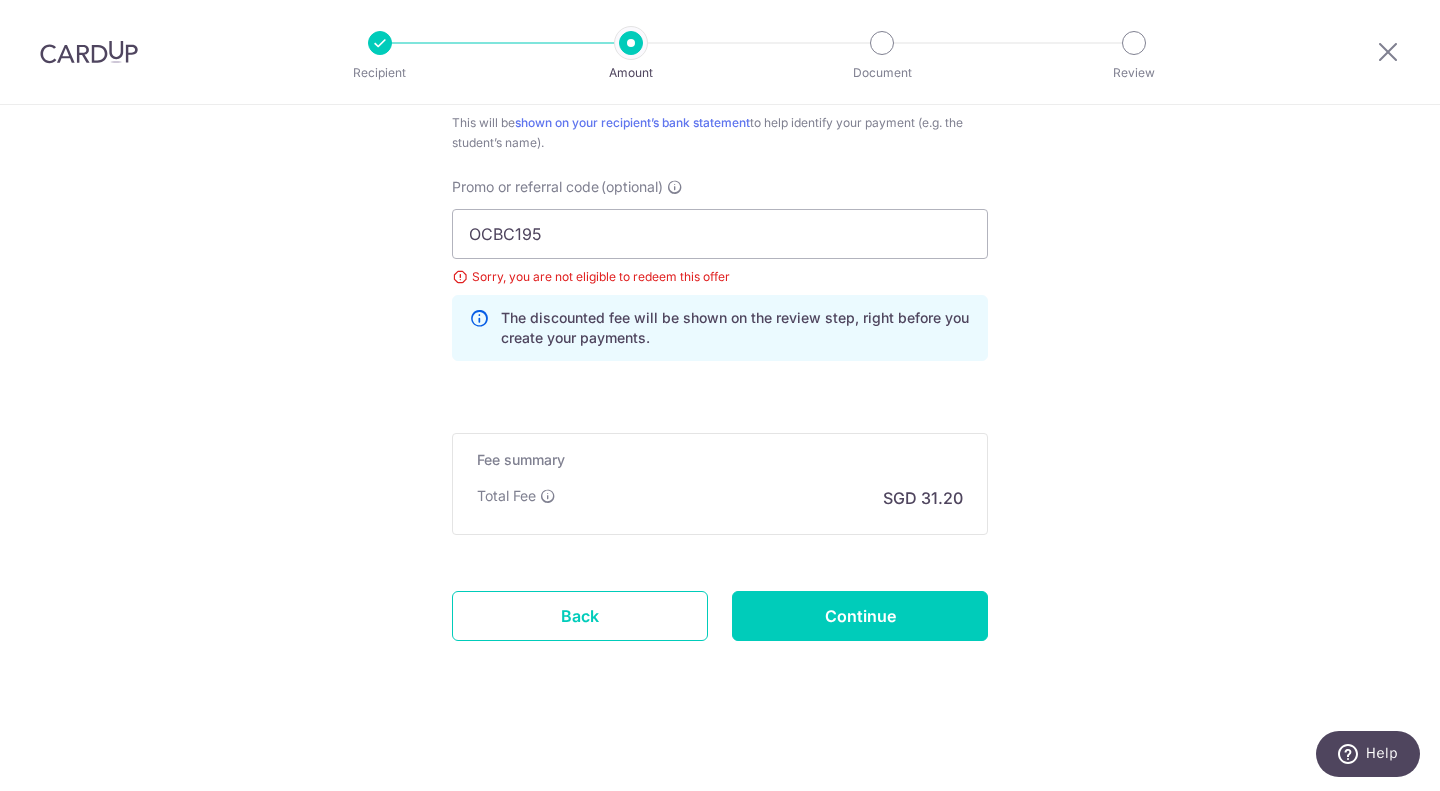 type on "Update Schedule" 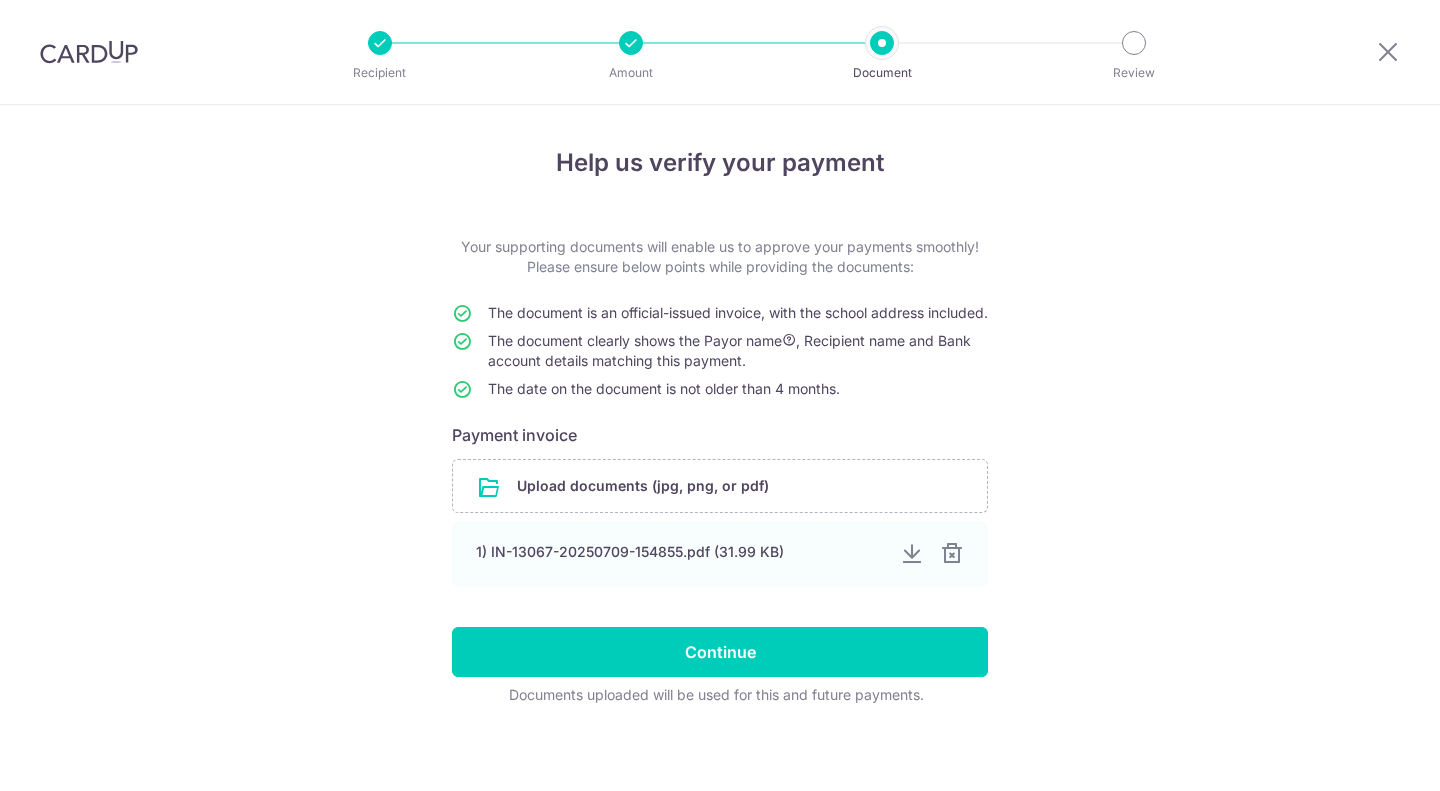 scroll, scrollTop: 0, scrollLeft: 0, axis: both 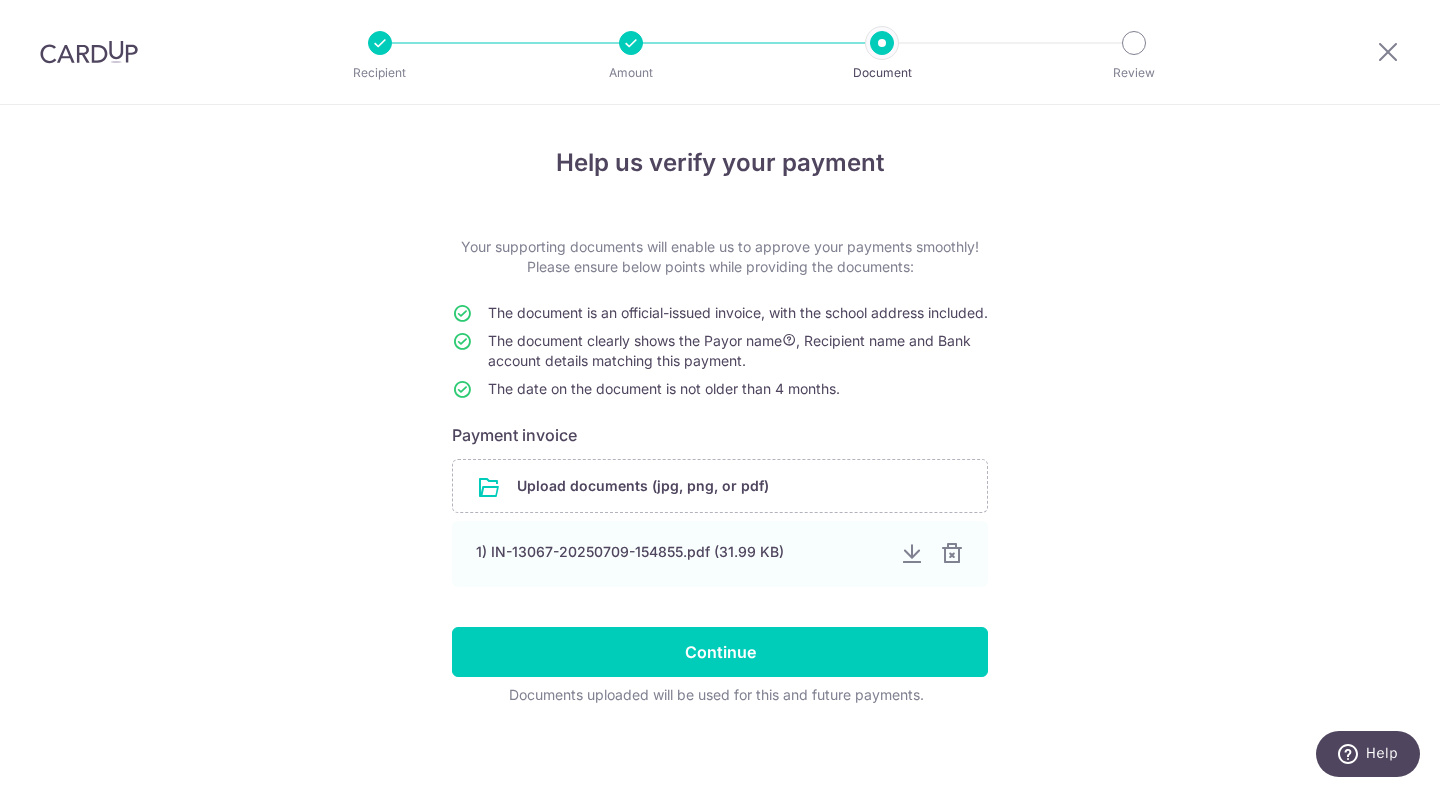 click at bounding box center [720, 486] 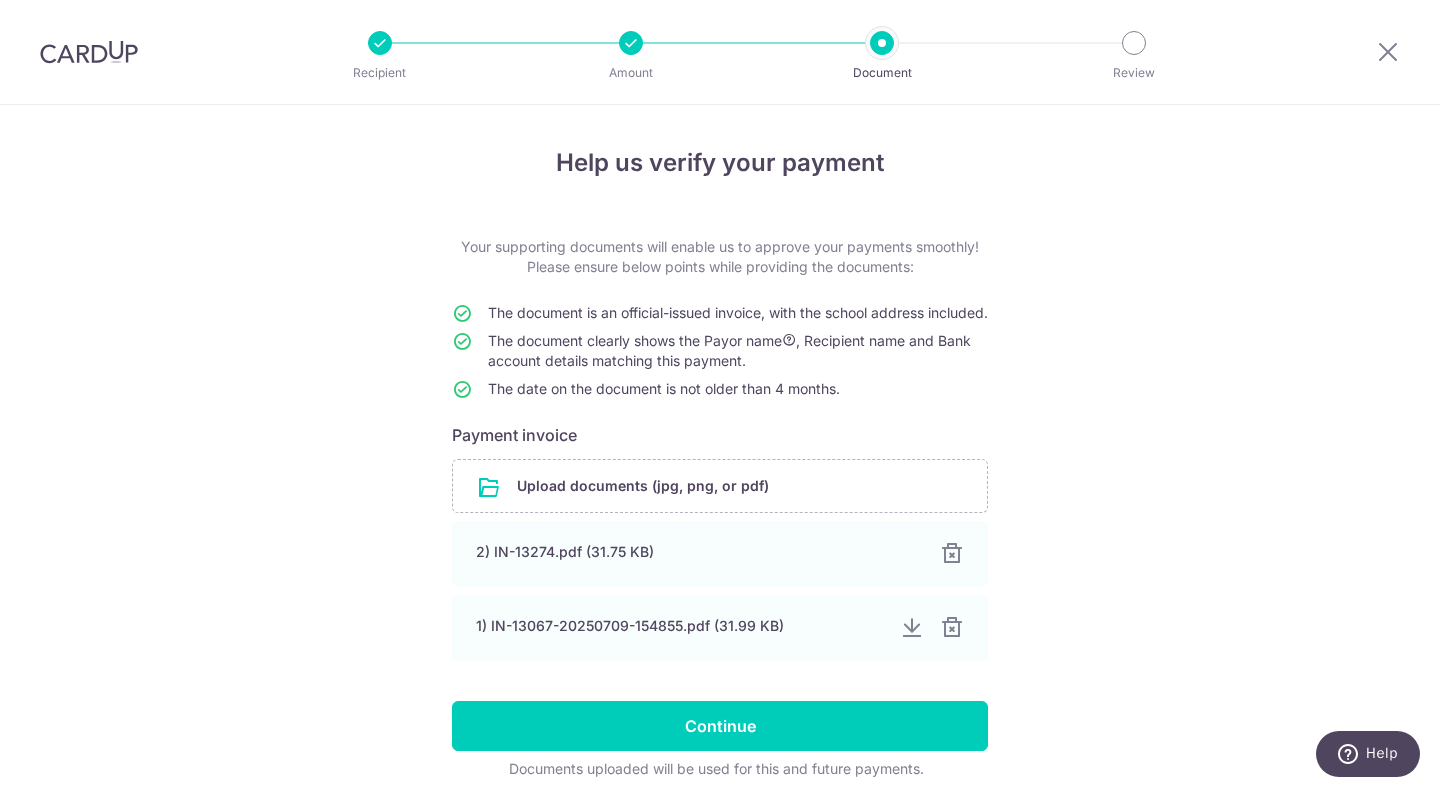 click at bounding box center (952, 628) 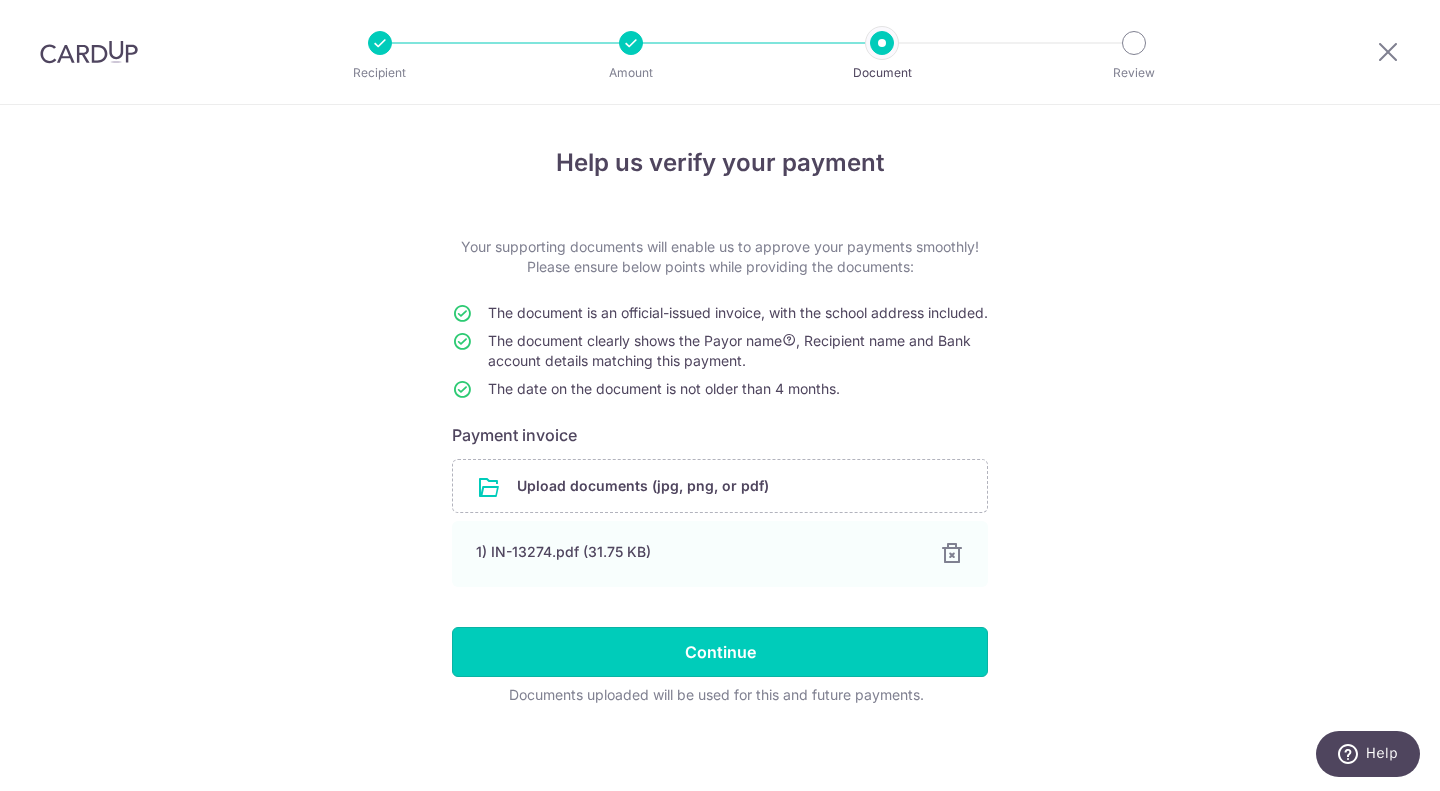 click on "Continue" at bounding box center (720, 652) 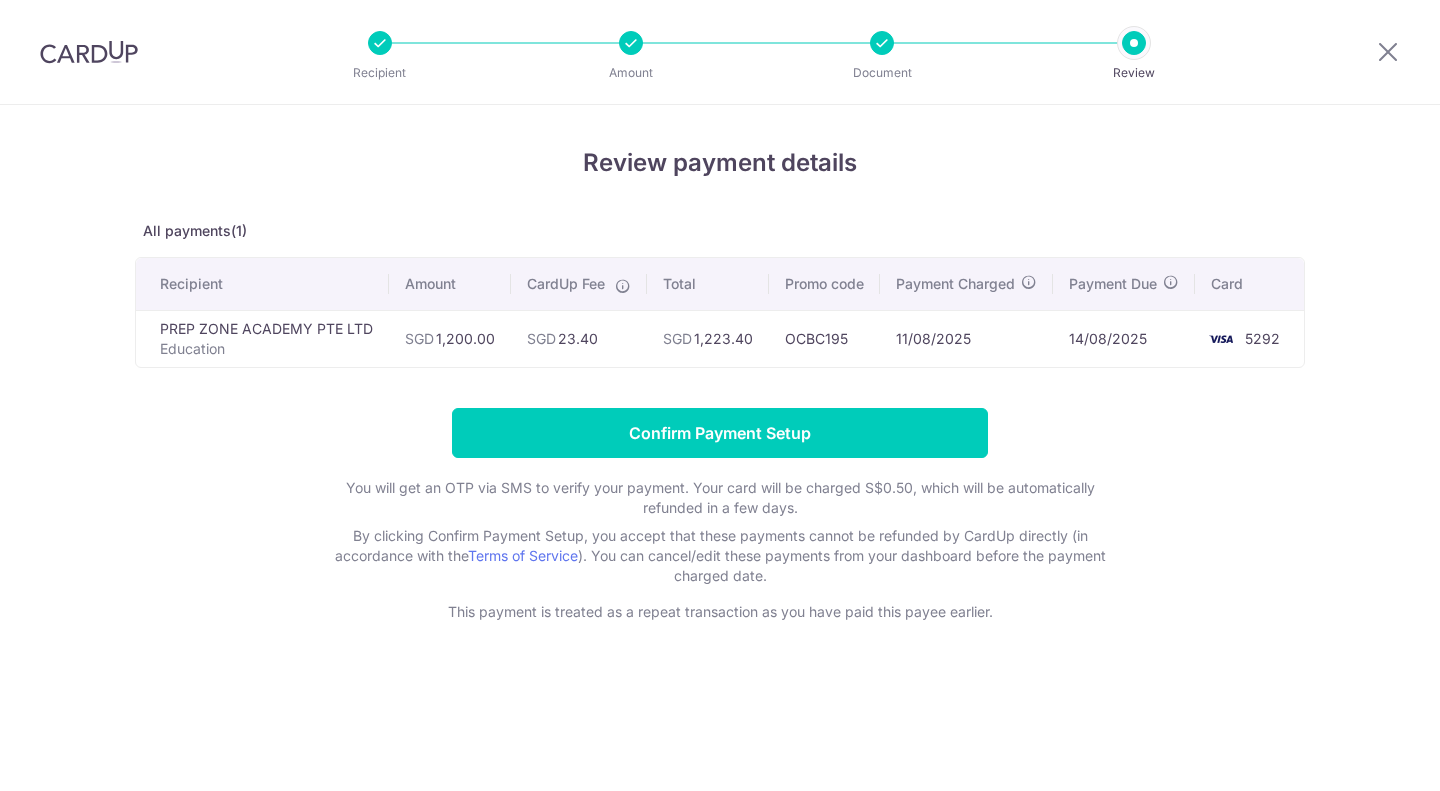 scroll, scrollTop: 0, scrollLeft: 0, axis: both 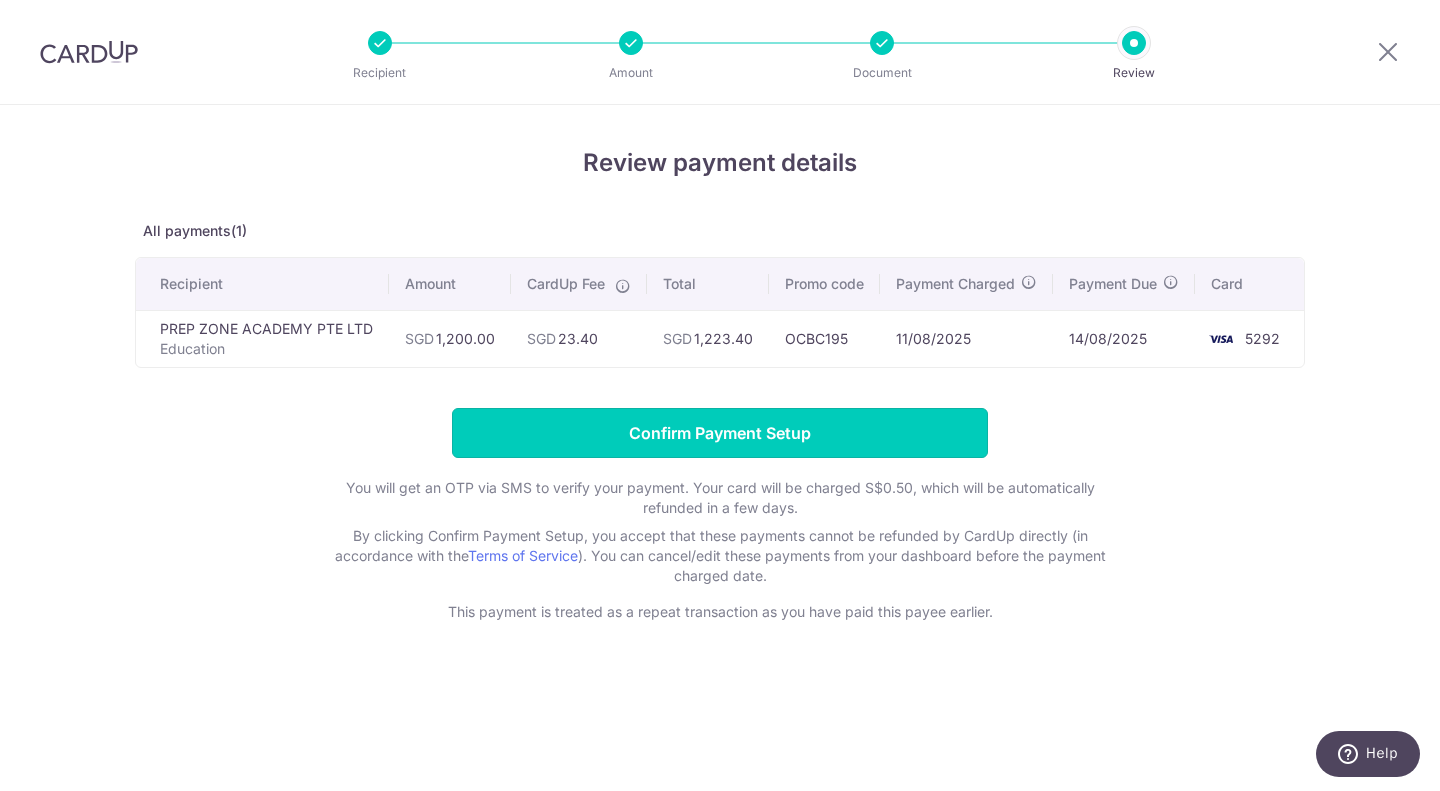 click on "Confirm Payment Setup" at bounding box center (720, 433) 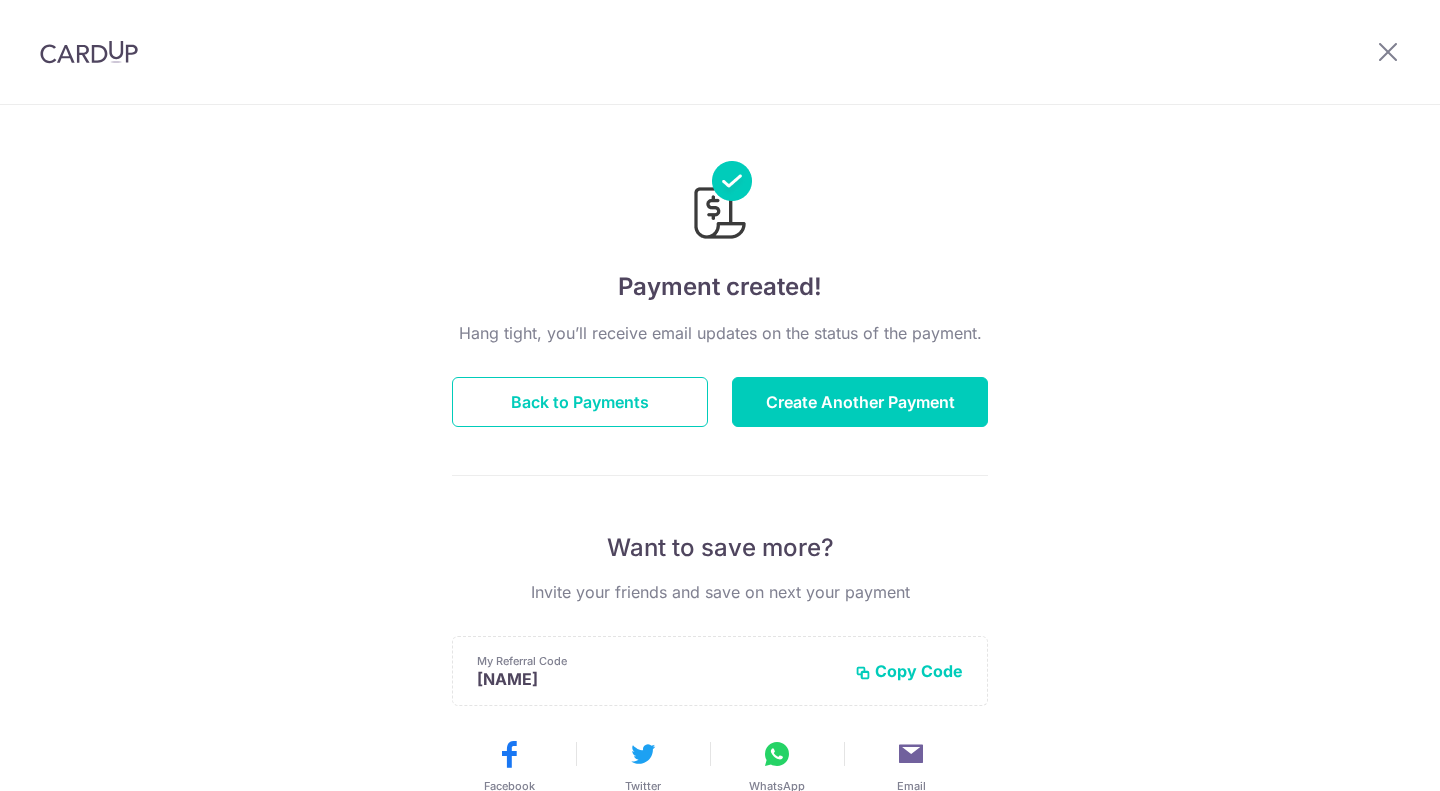 scroll, scrollTop: 0, scrollLeft: 0, axis: both 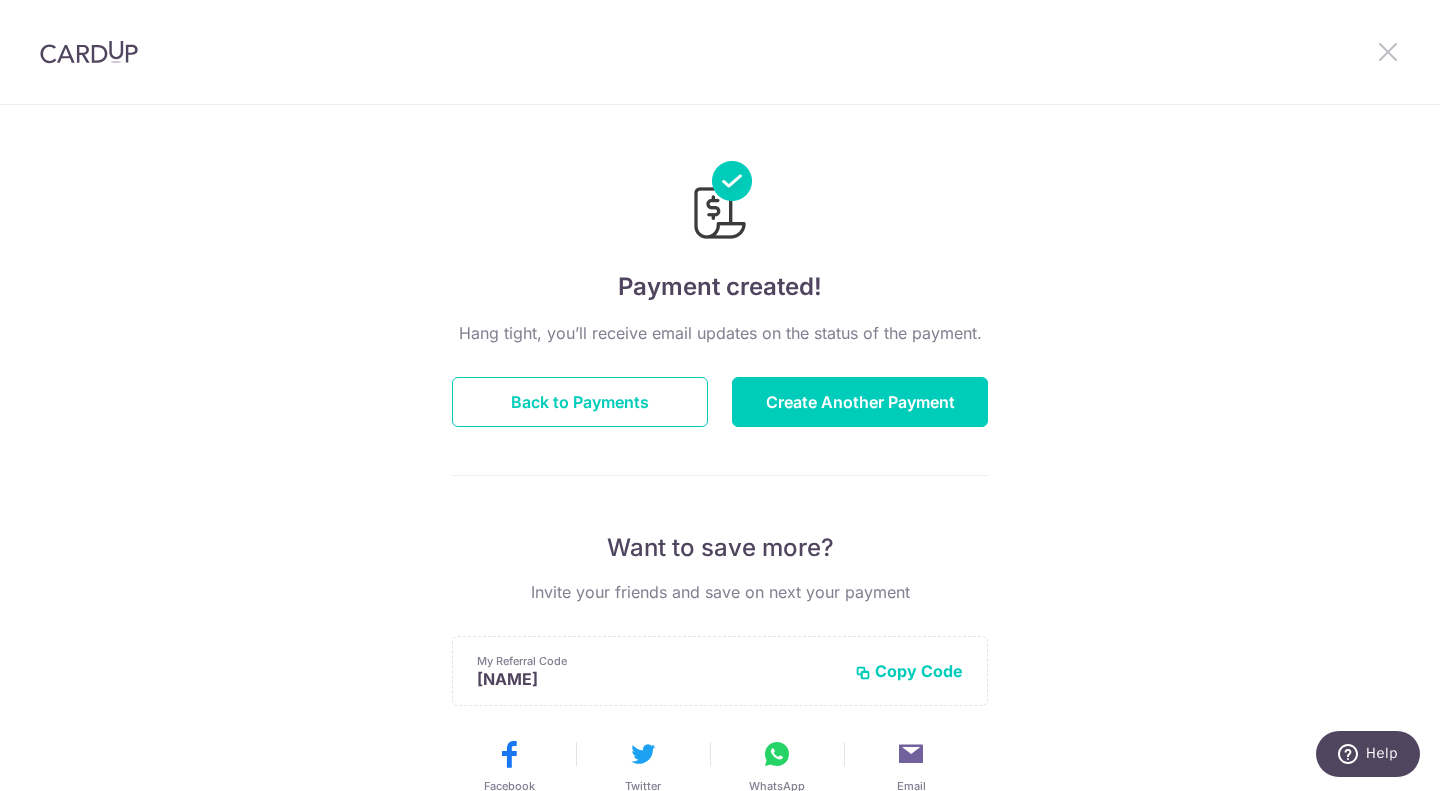 click at bounding box center [1388, 51] 